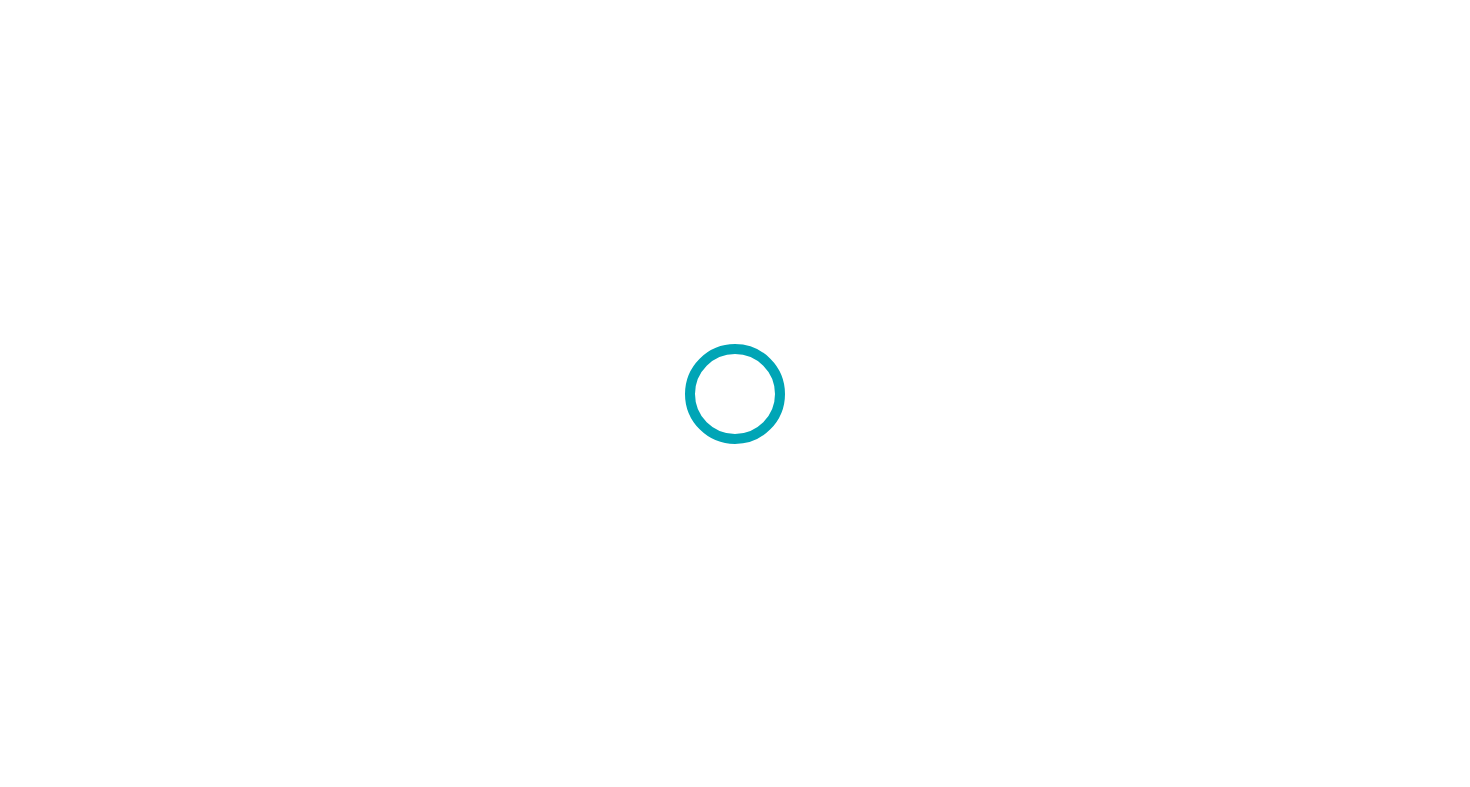 scroll, scrollTop: 0, scrollLeft: 0, axis: both 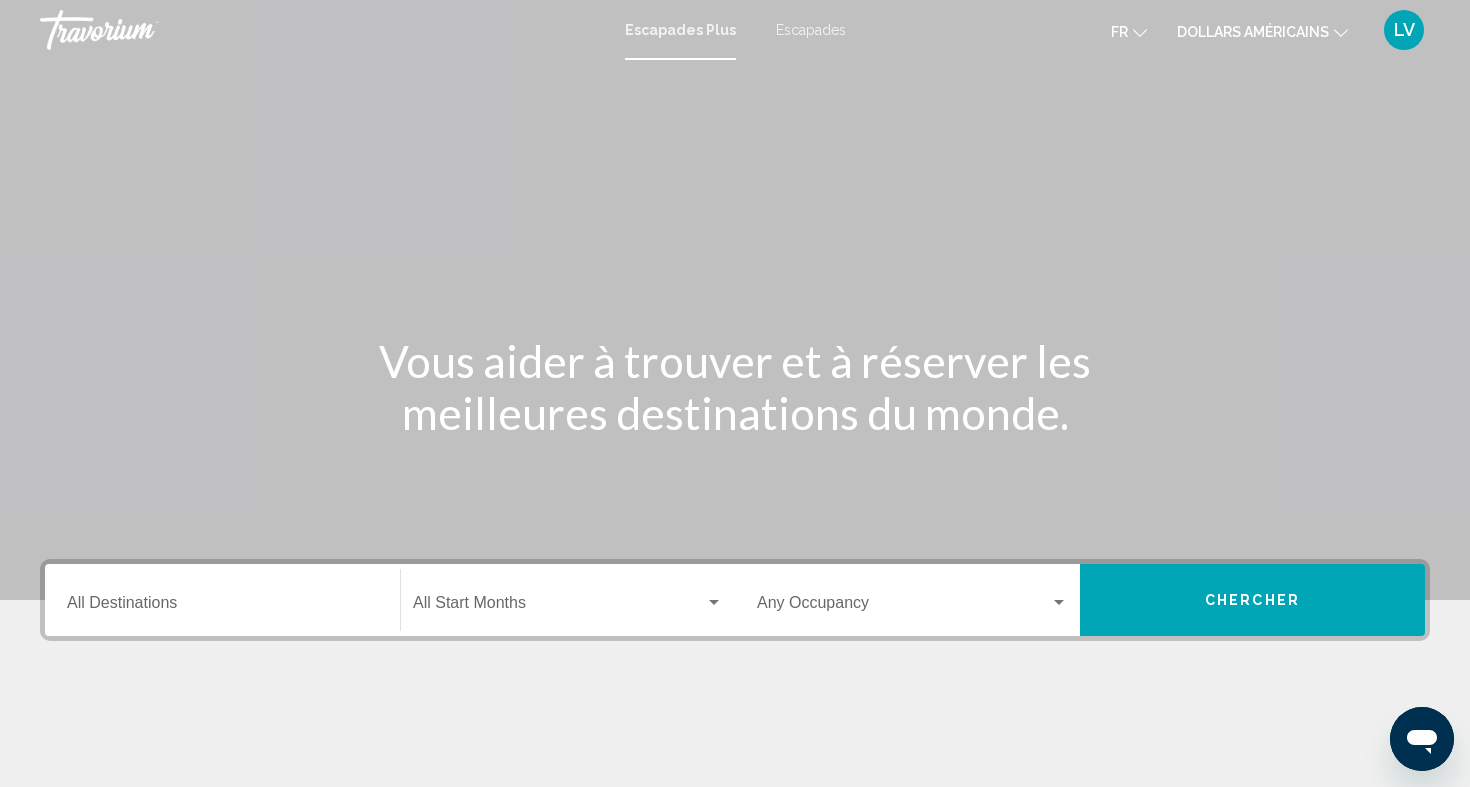click on "Escapades Plus Escapades fr
English Español Français Italiano Português русский dollars américains
USD ($) MXN (Mex$) CAD (Can$) GBP (£) EUR (€) AUD (A$) NZD (NZ$) CNY (CN¥) LV Se connecter" at bounding box center (735, 30) 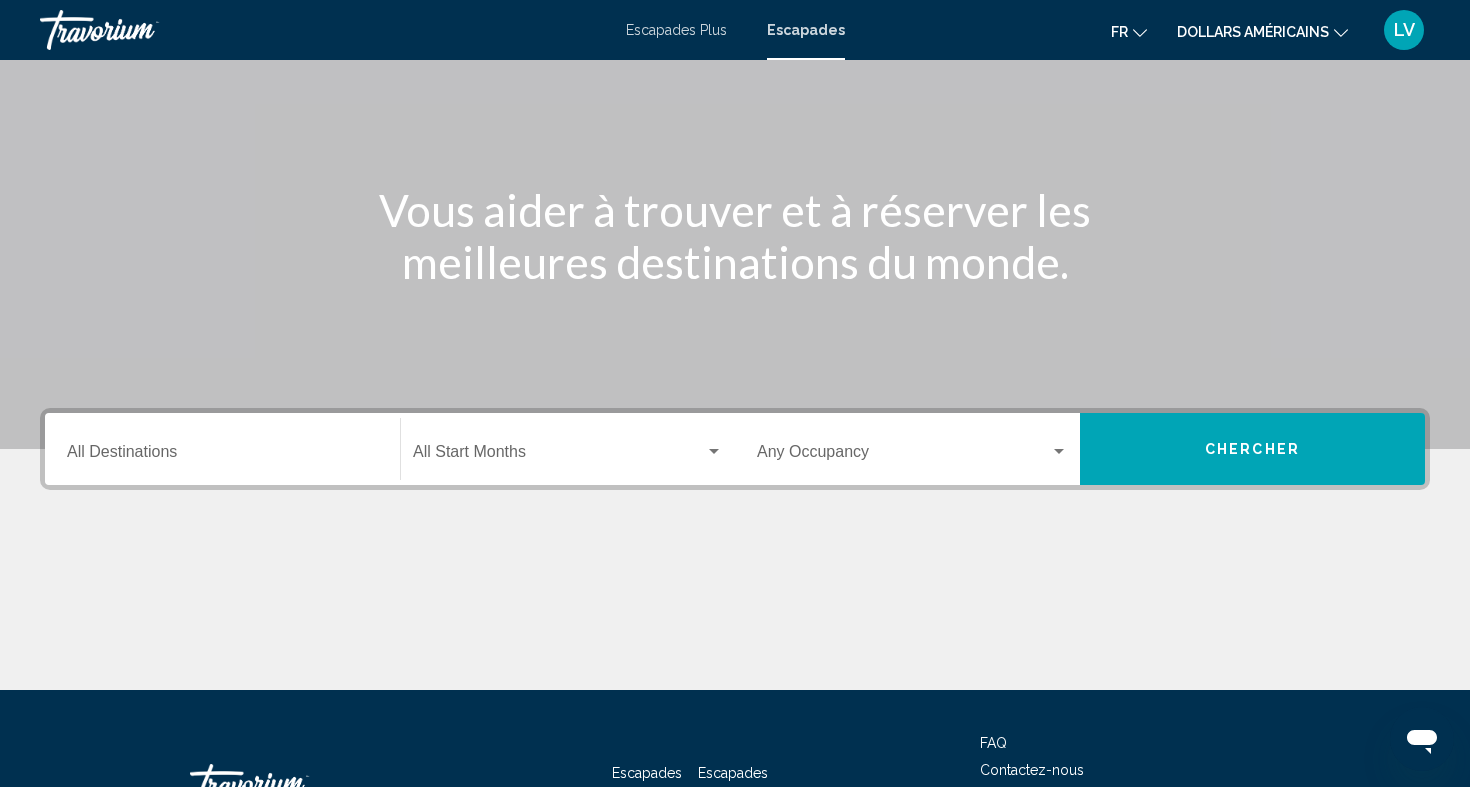 scroll, scrollTop: 152, scrollLeft: 0, axis: vertical 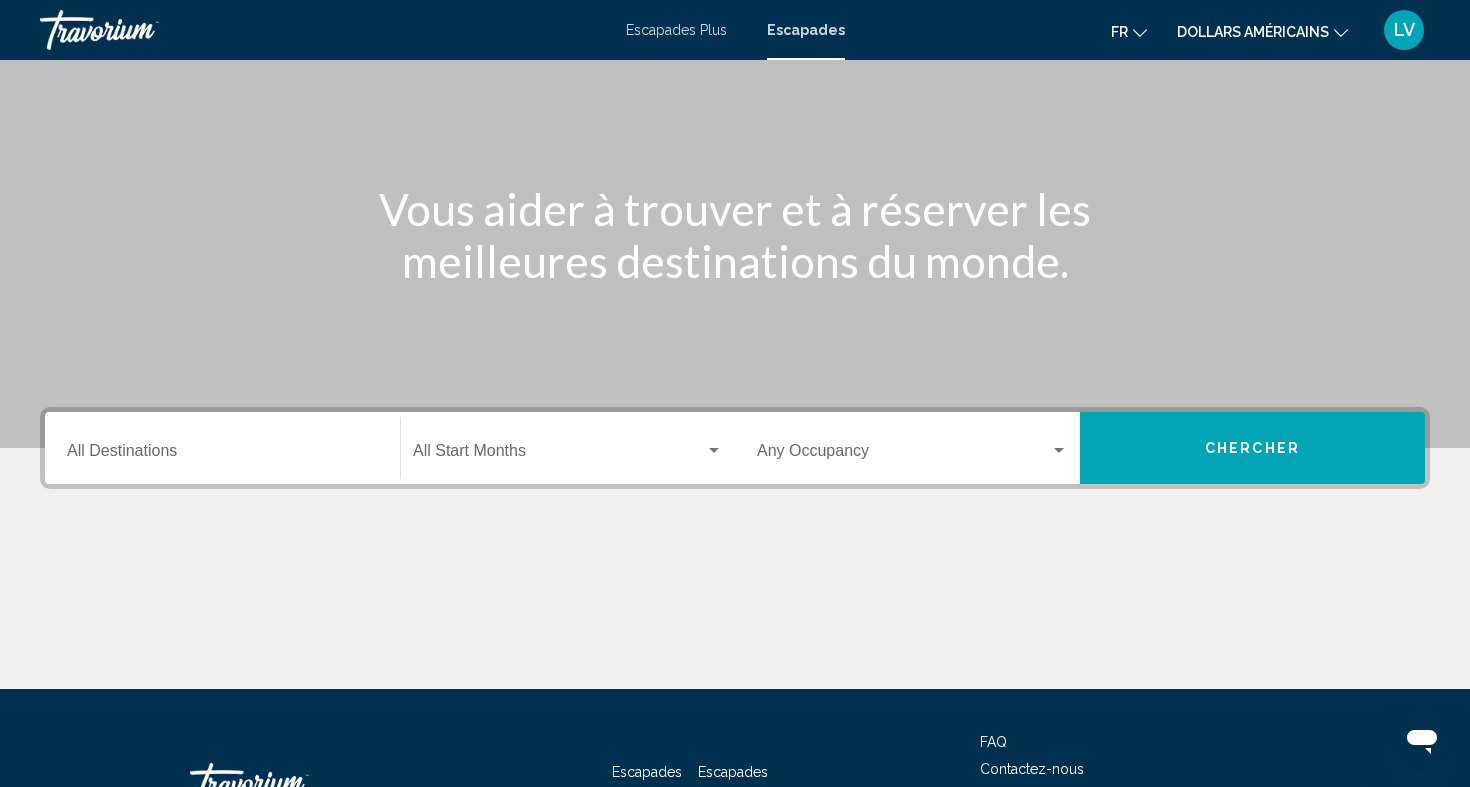 click on "Destination All Destinations" at bounding box center (222, 455) 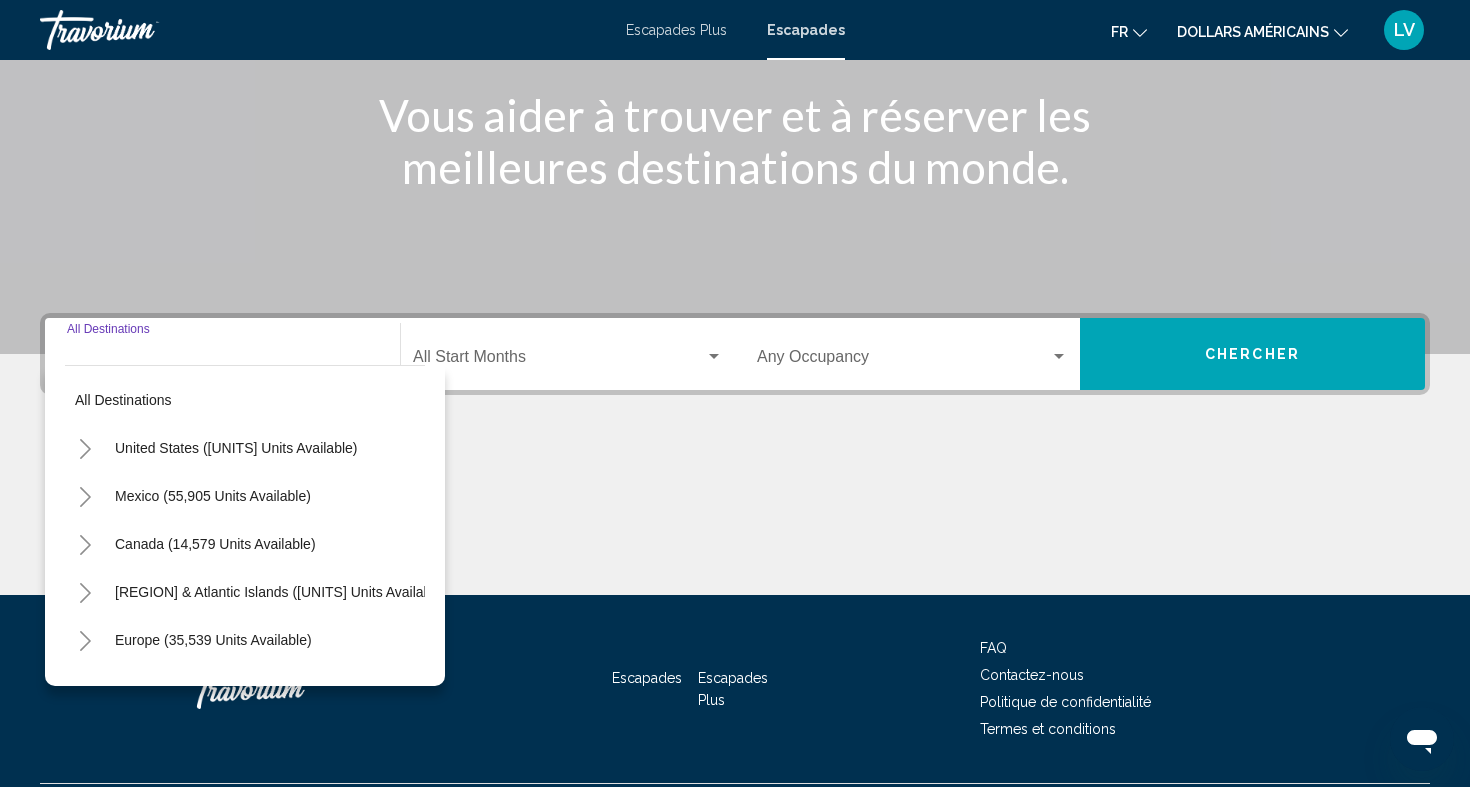 scroll, scrollTop: 299, scrollLeft: 0, axis: vertical 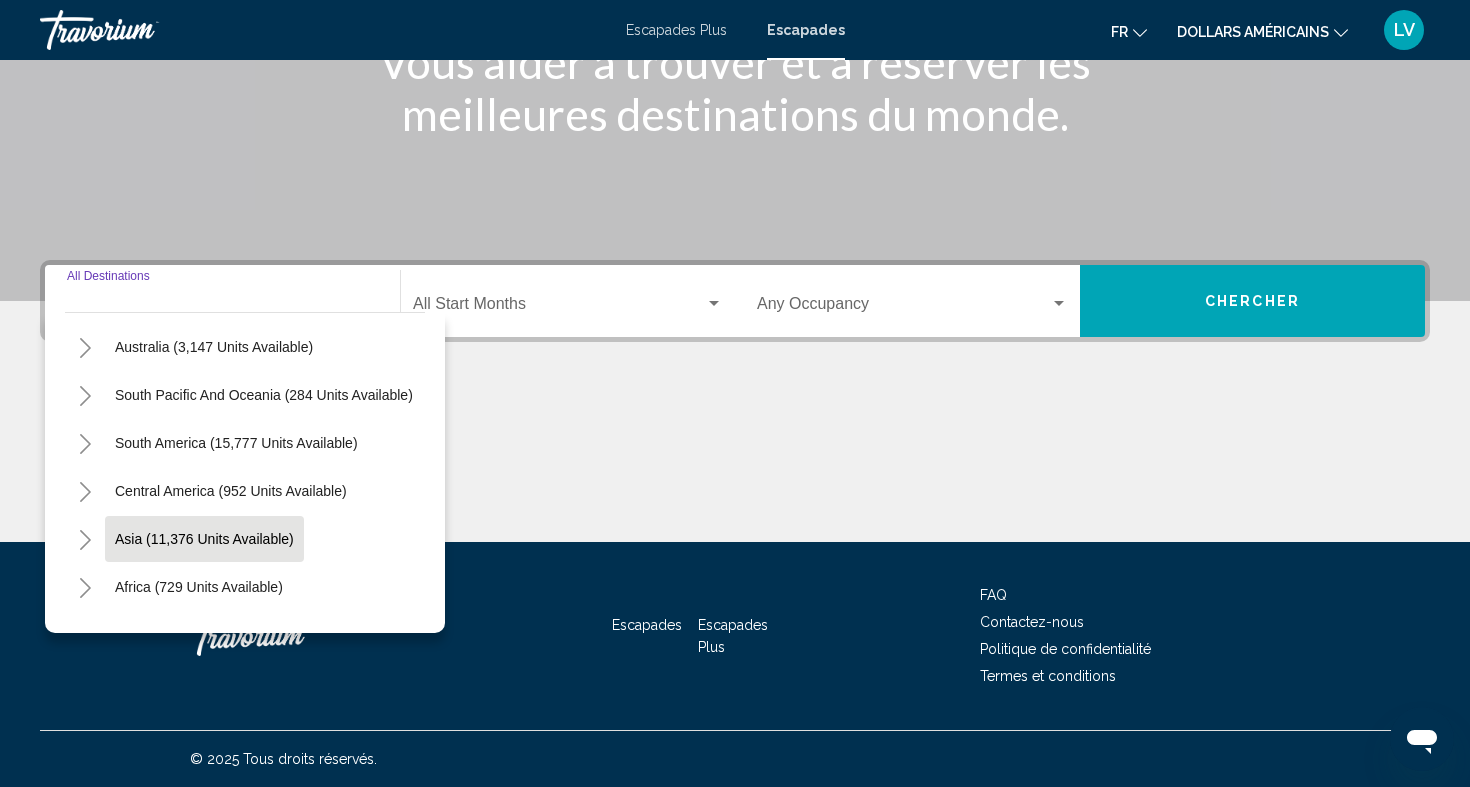 click on "Asia (11,376 units available)" at bounding box center [199, 587] 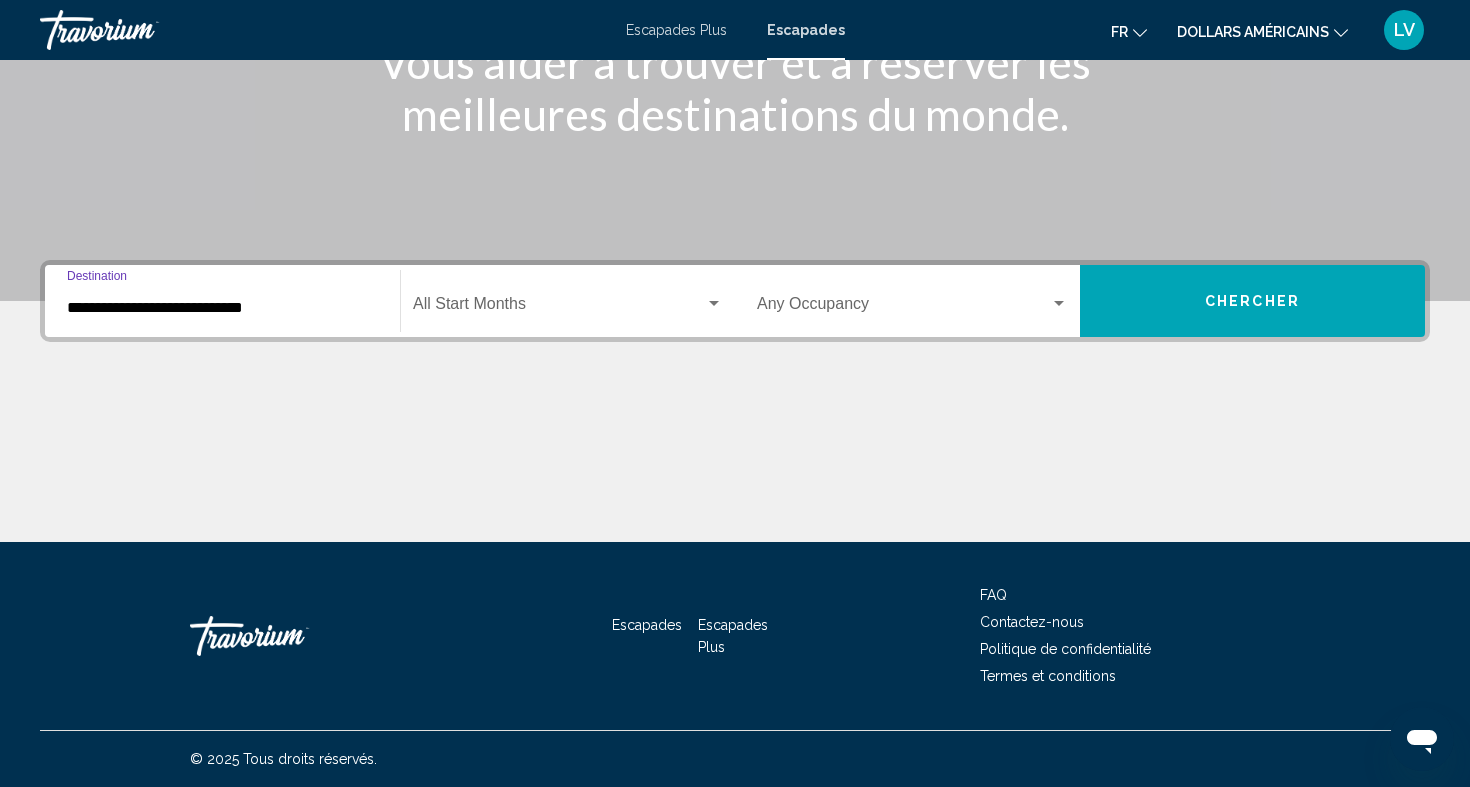 click on "Start Month All Start Months" 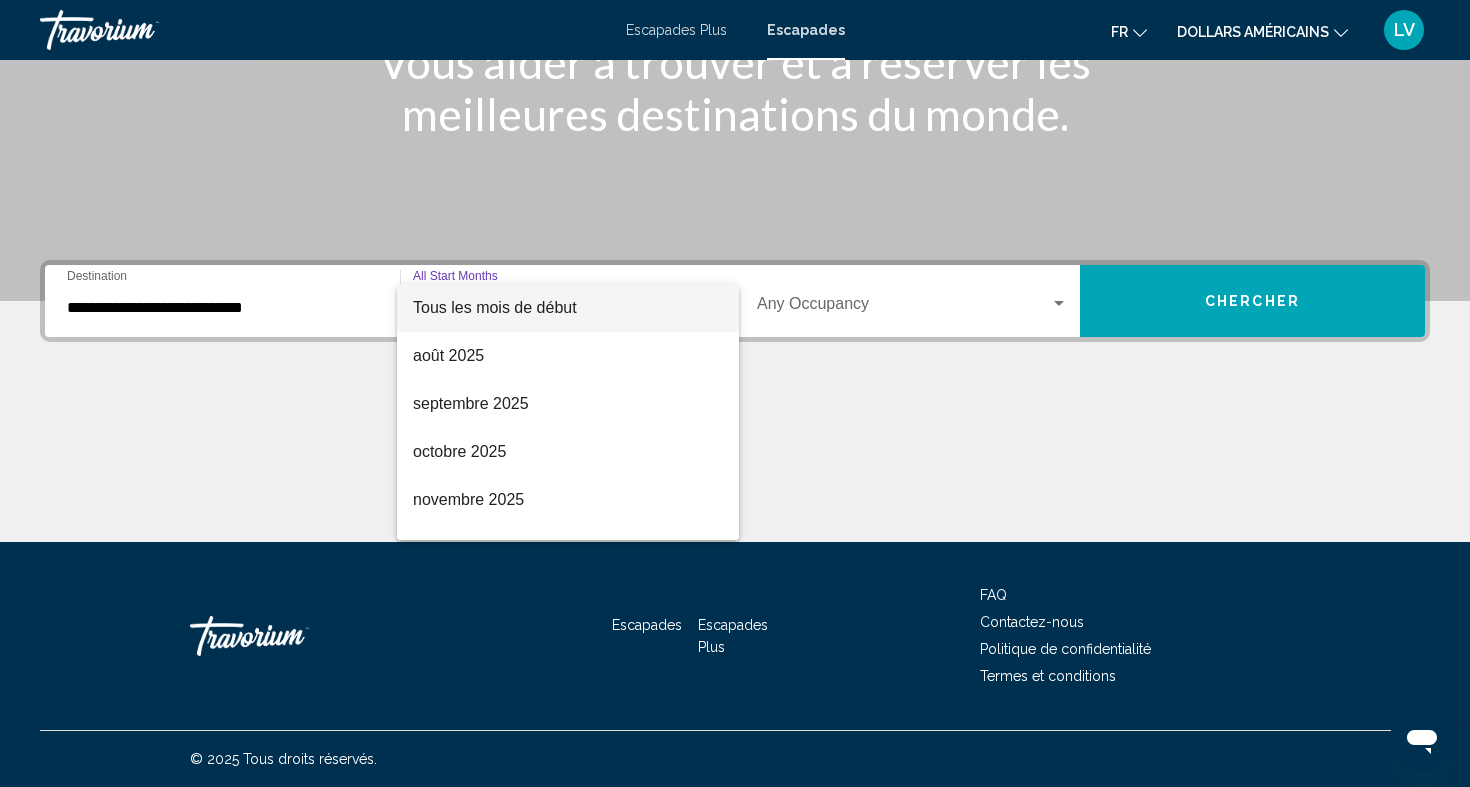 click on "Tous les mois de début" at bounding box center [495, 307] 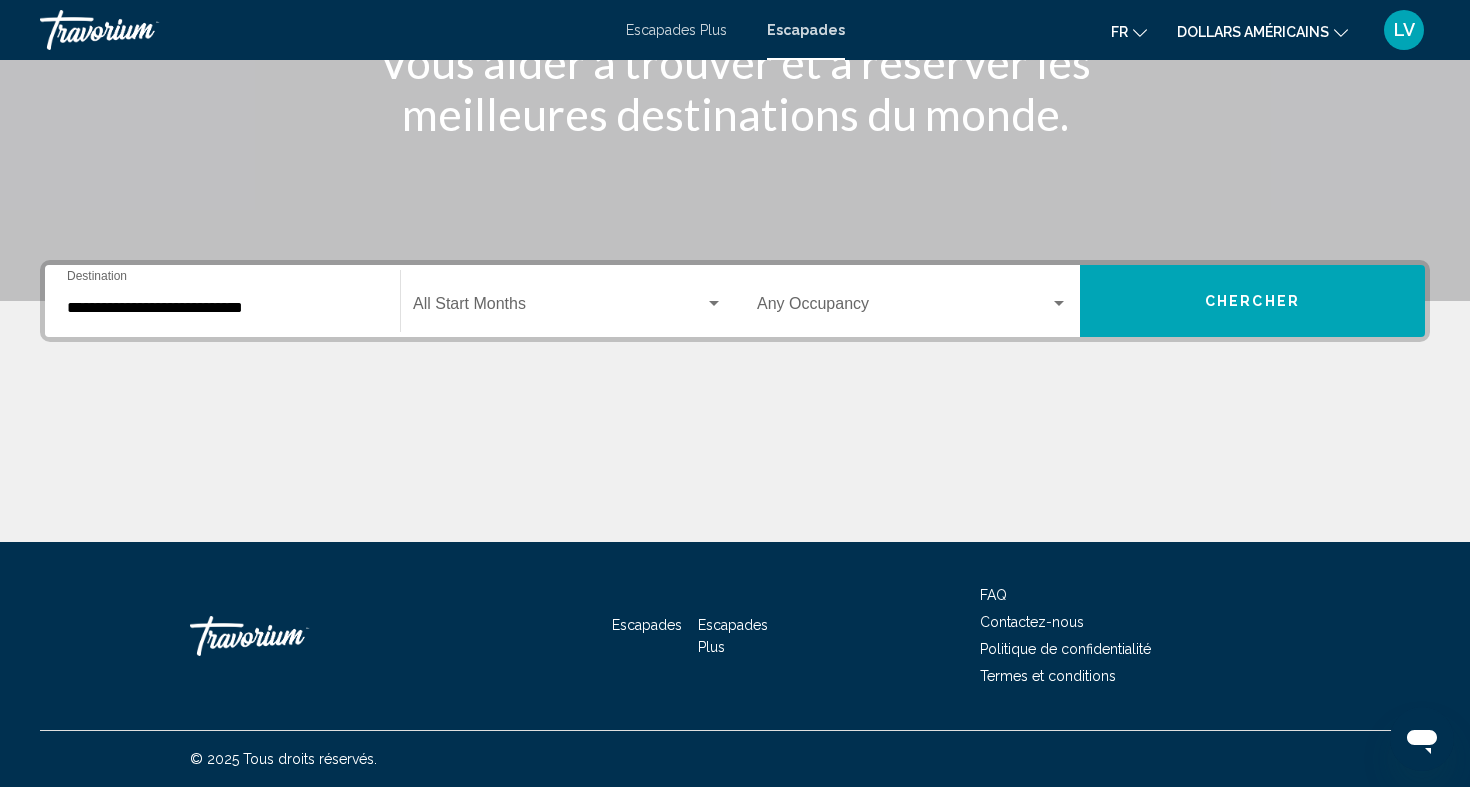 click on "Occupancy Any Occupancy" at bounding box center (912, 301) 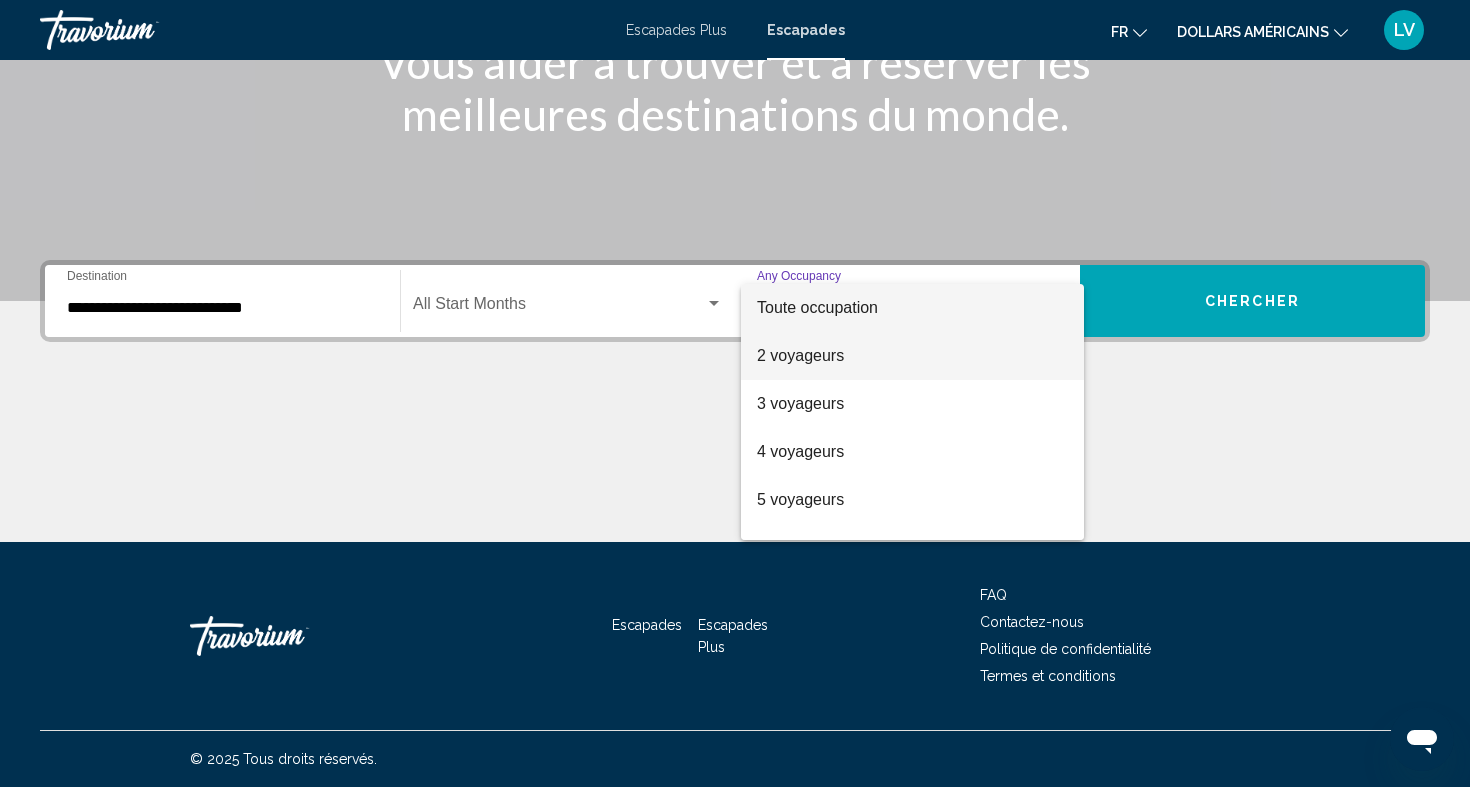 click on "2 voyageurs" at bounding box center (912, 356) 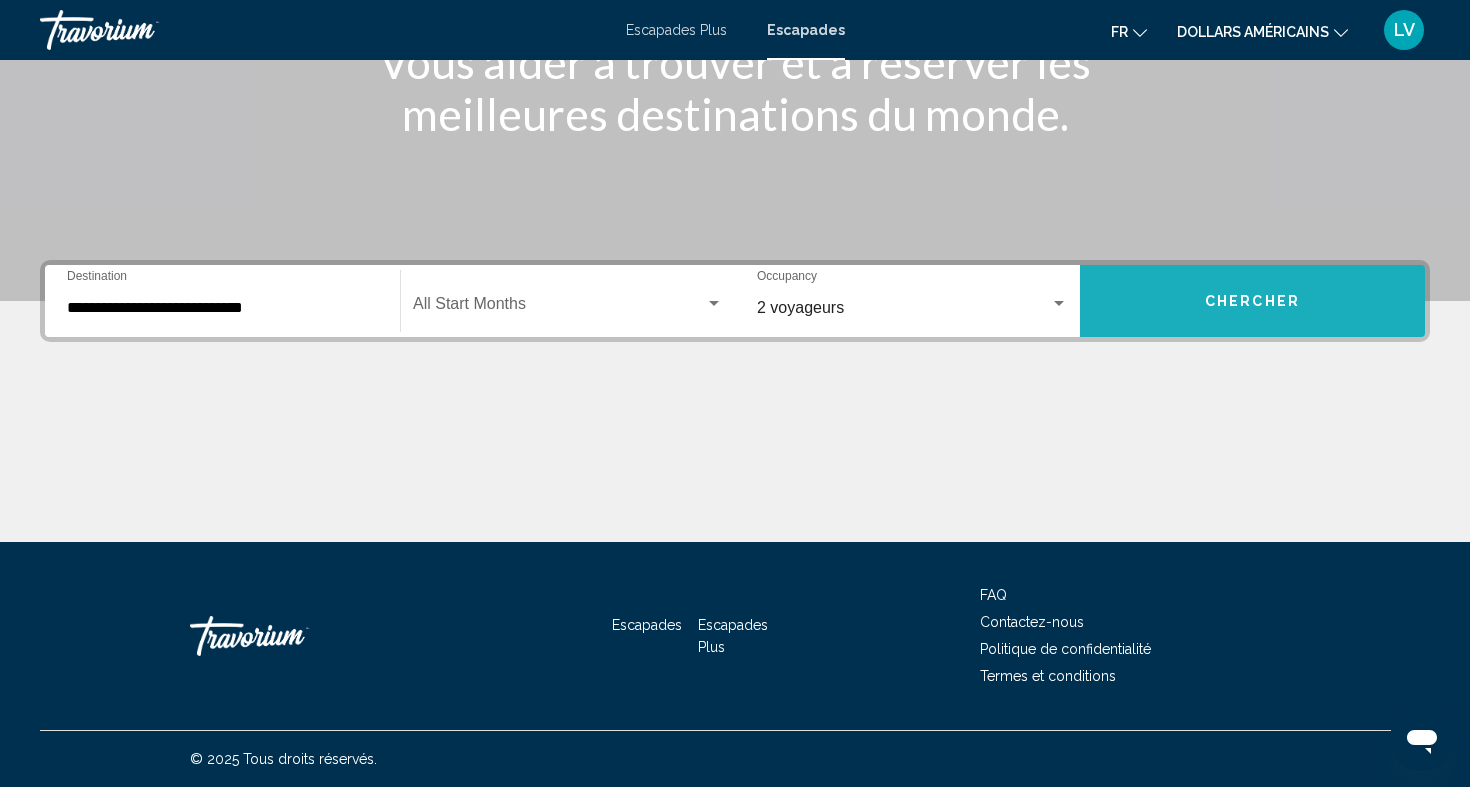 click on "Chercher" at bounding box center [1252, 301] 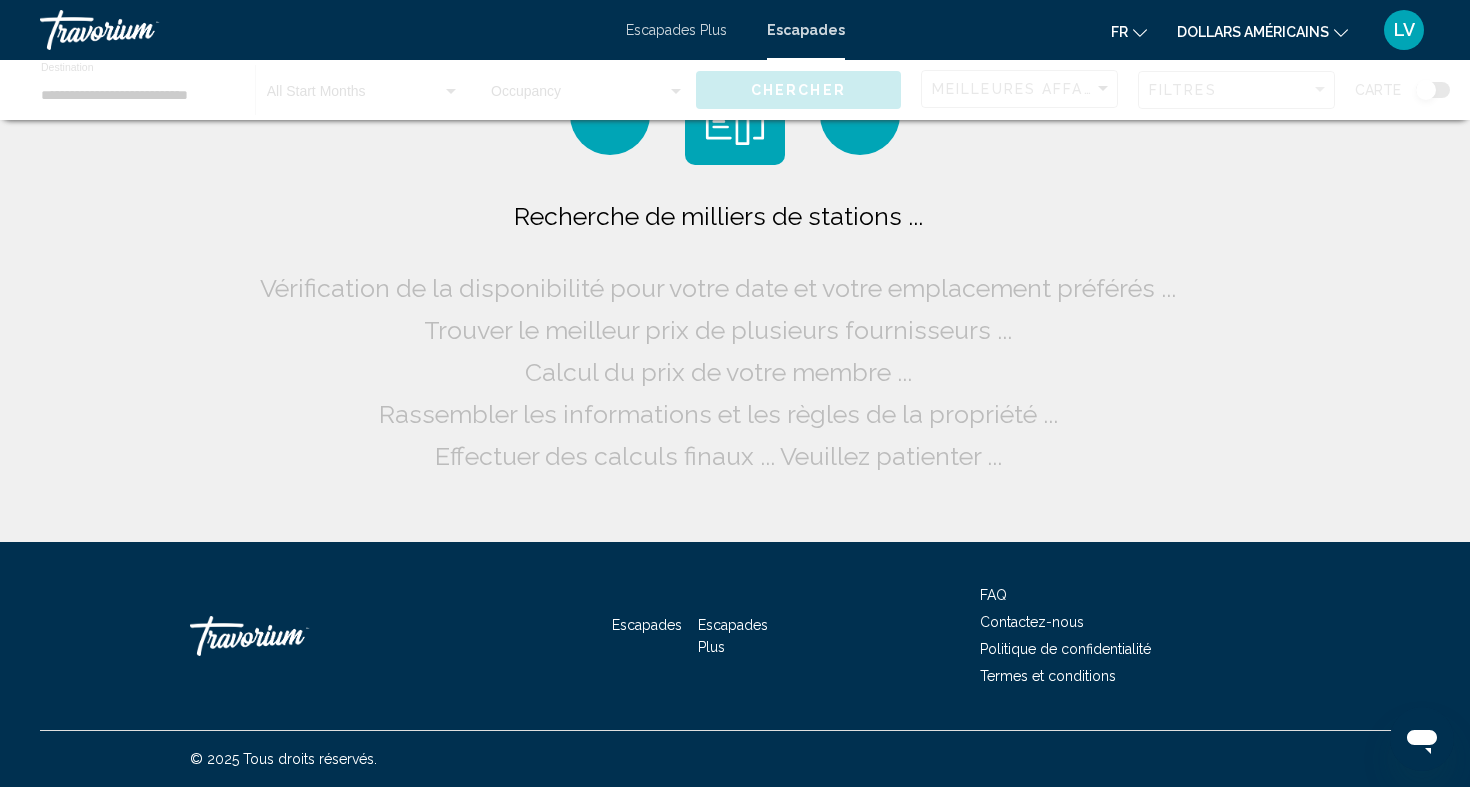 click on "dollars américains" 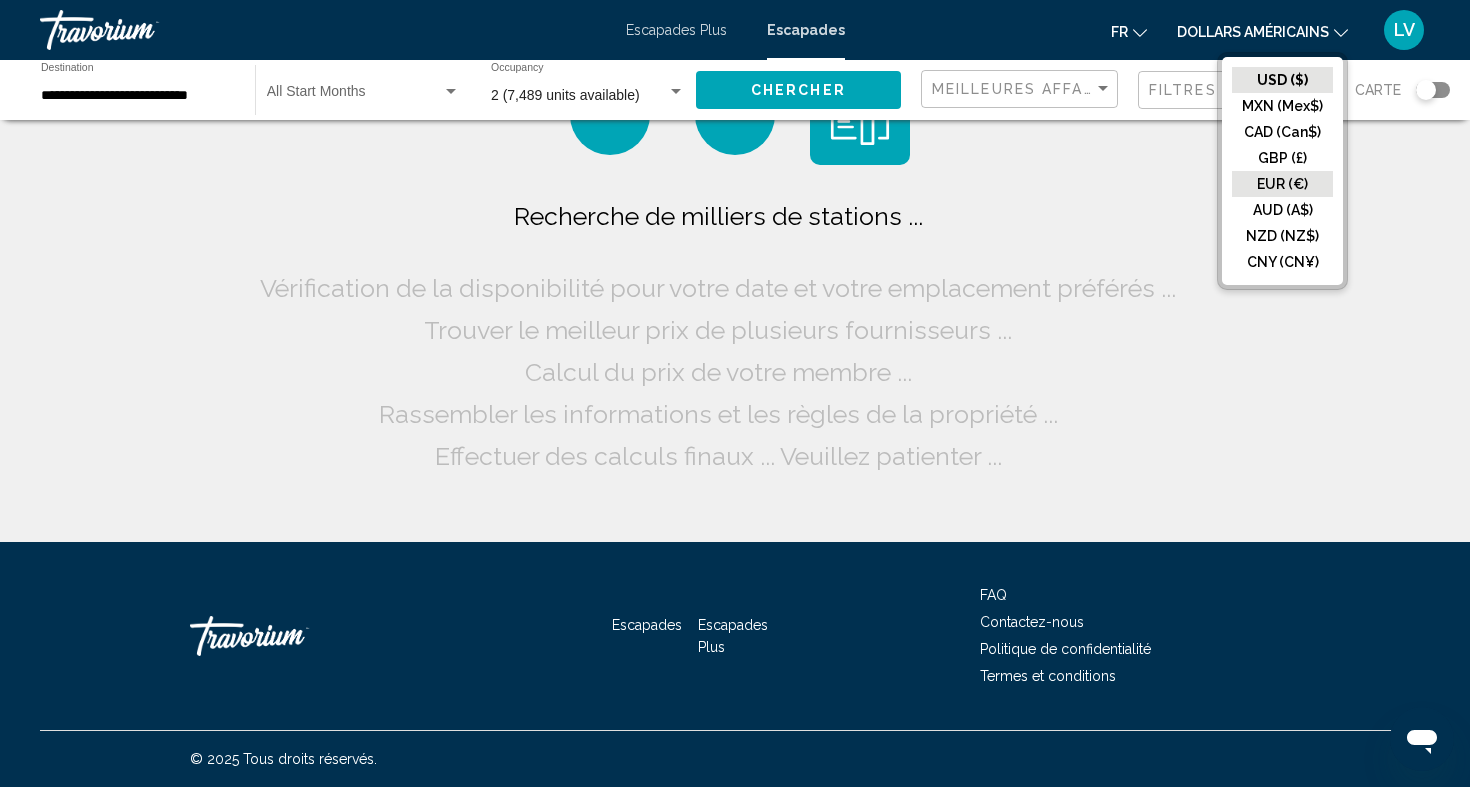 click on "EUR (€)" 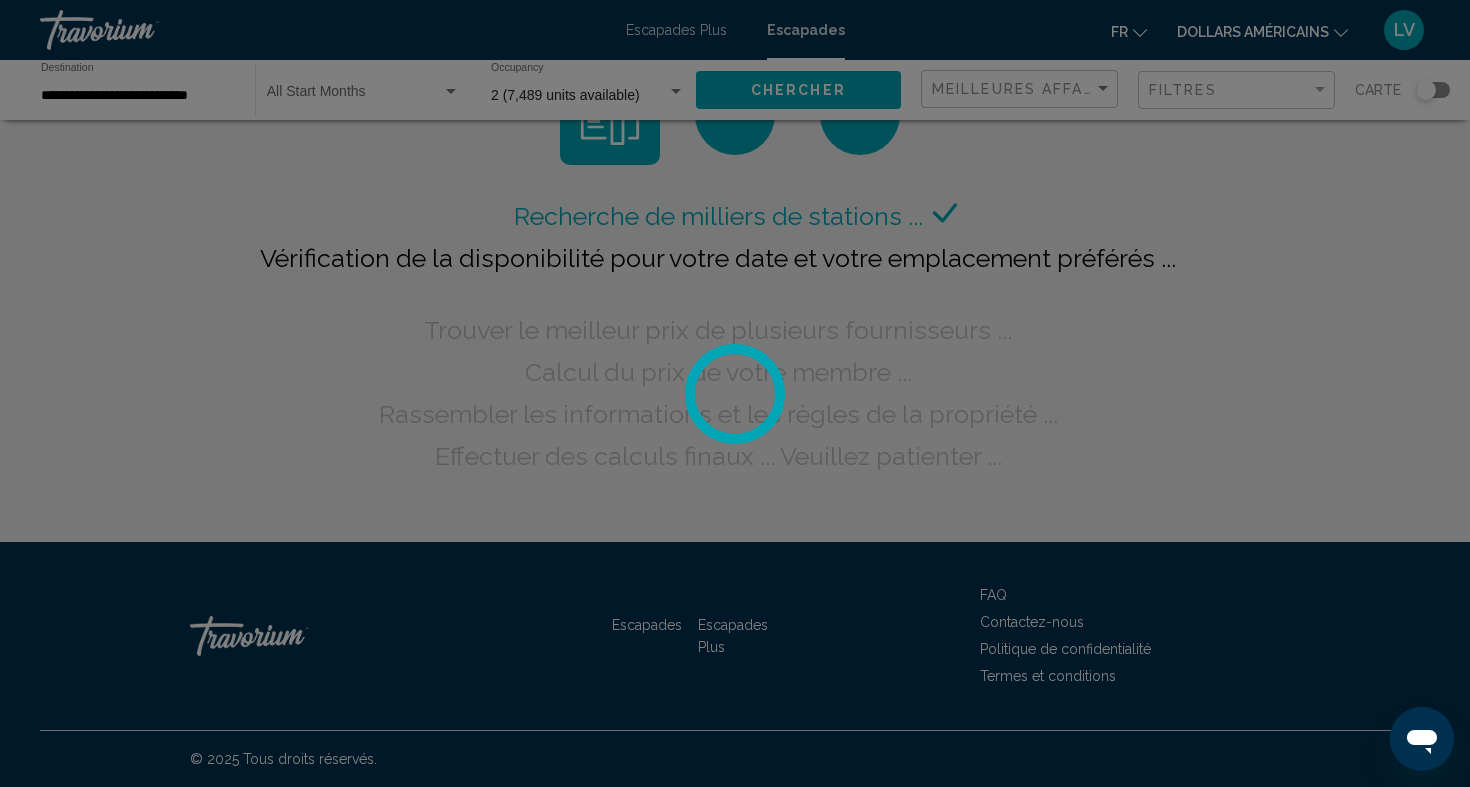 click at bounding box center [735, 393] 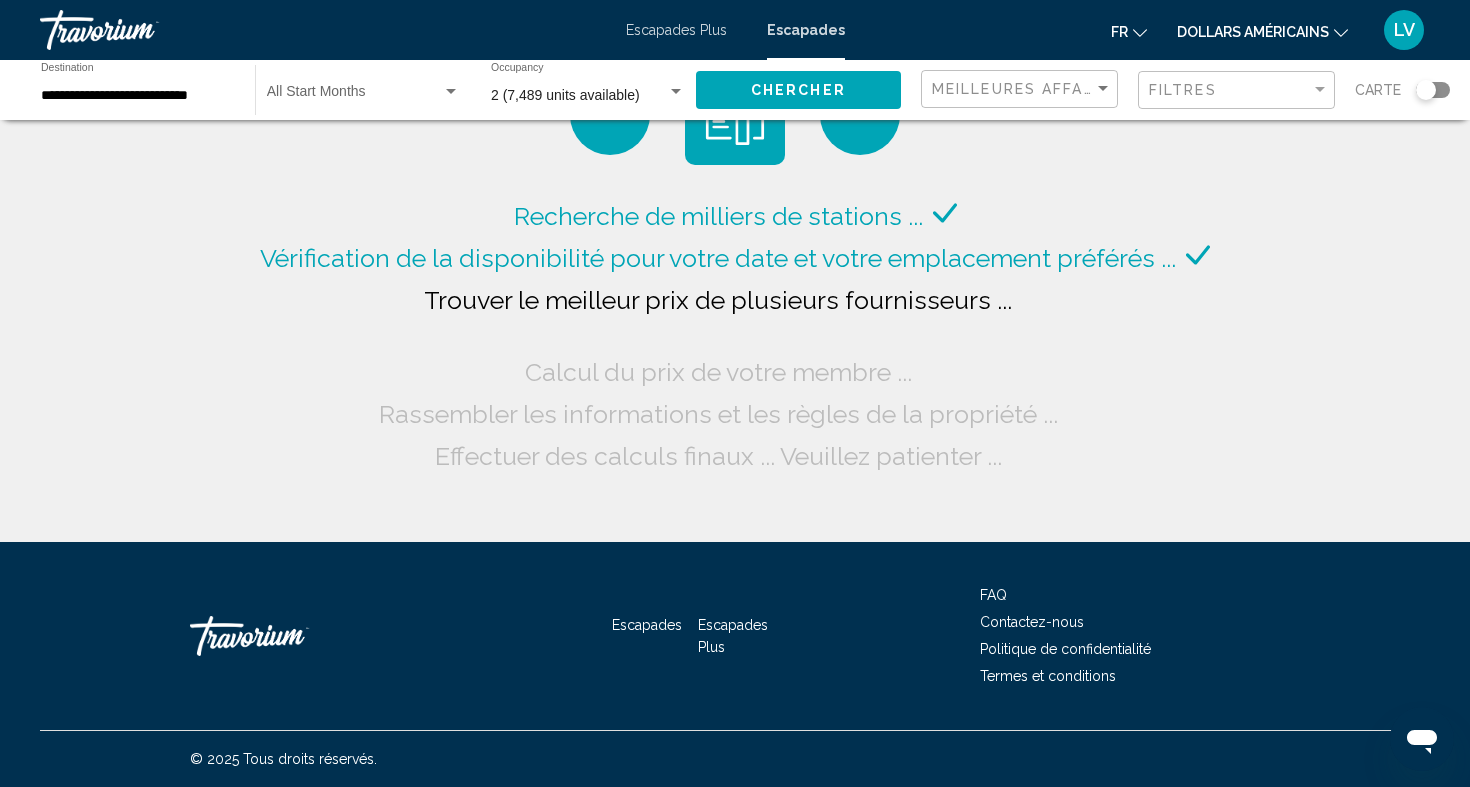 click on "fr" 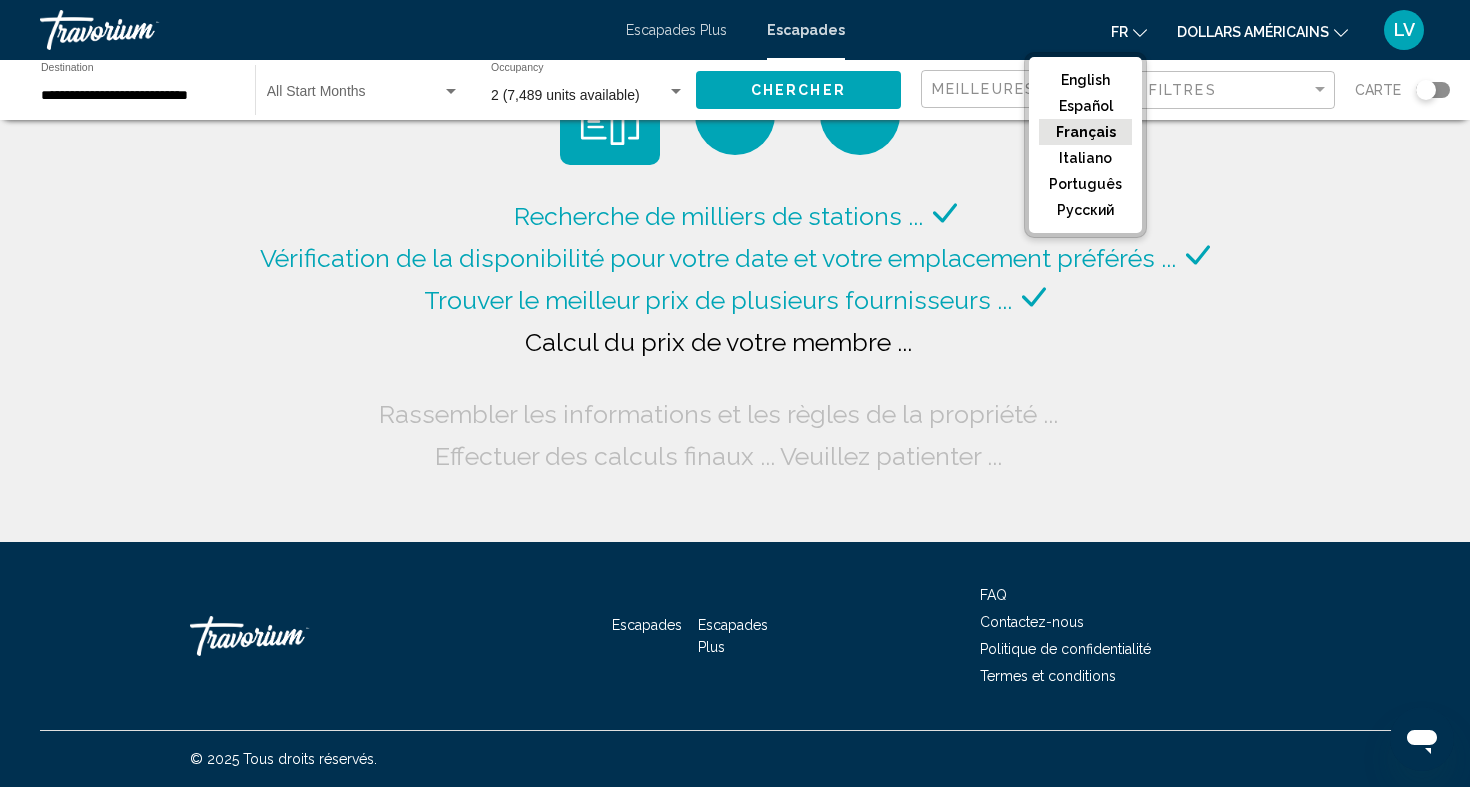 click on "Français" 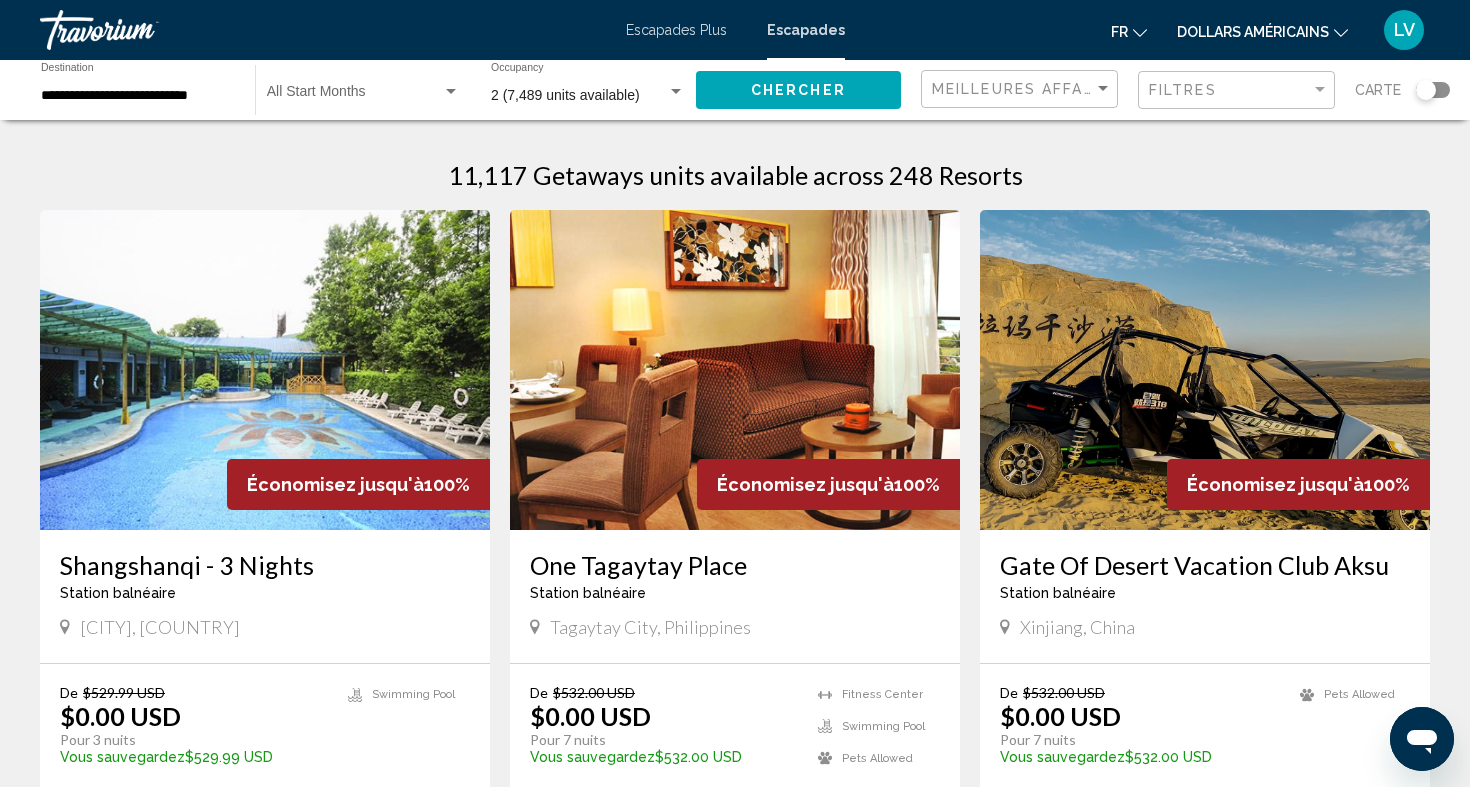 click on "dollars américains" 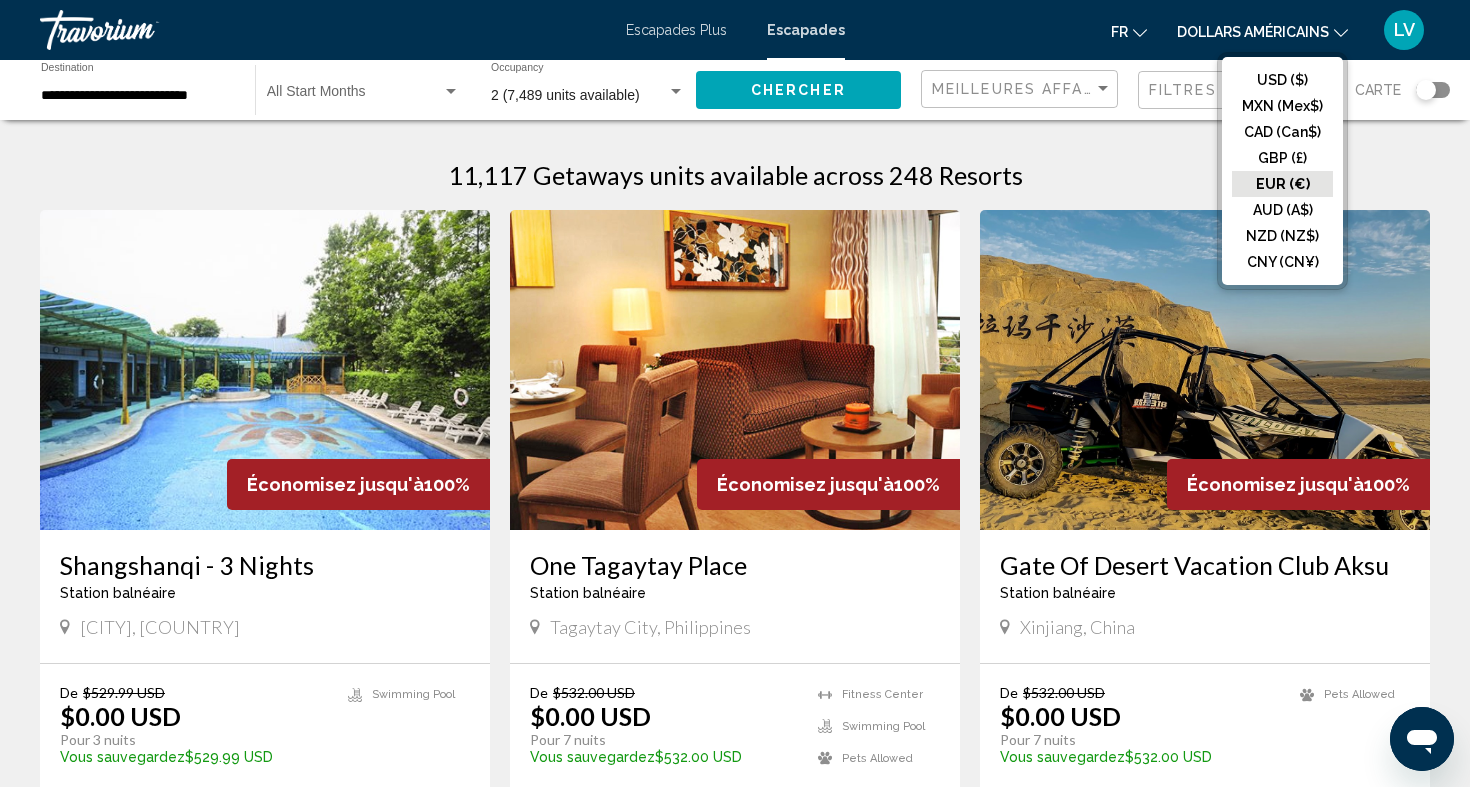 click on "EUR (€)" 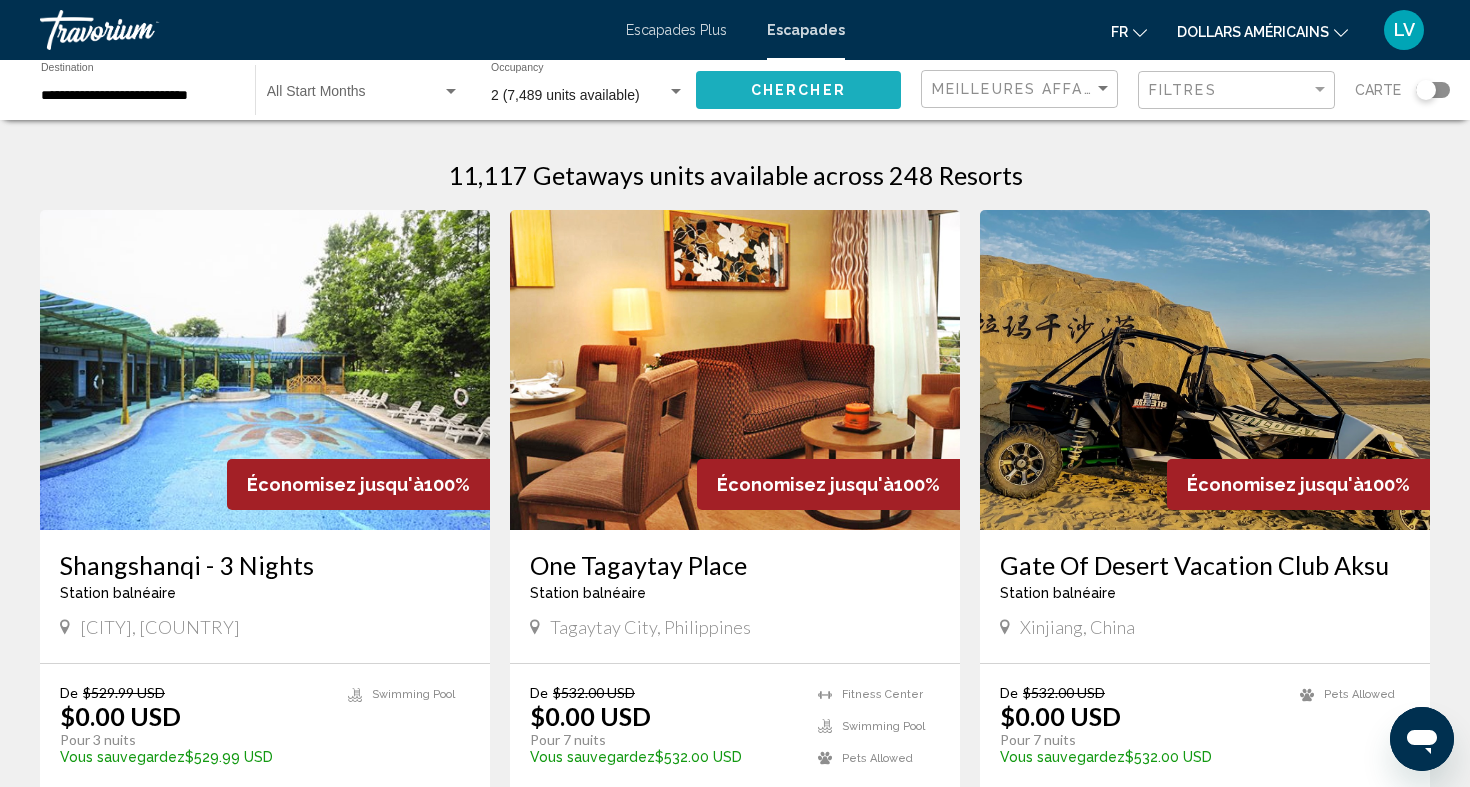 click on "Chercher" 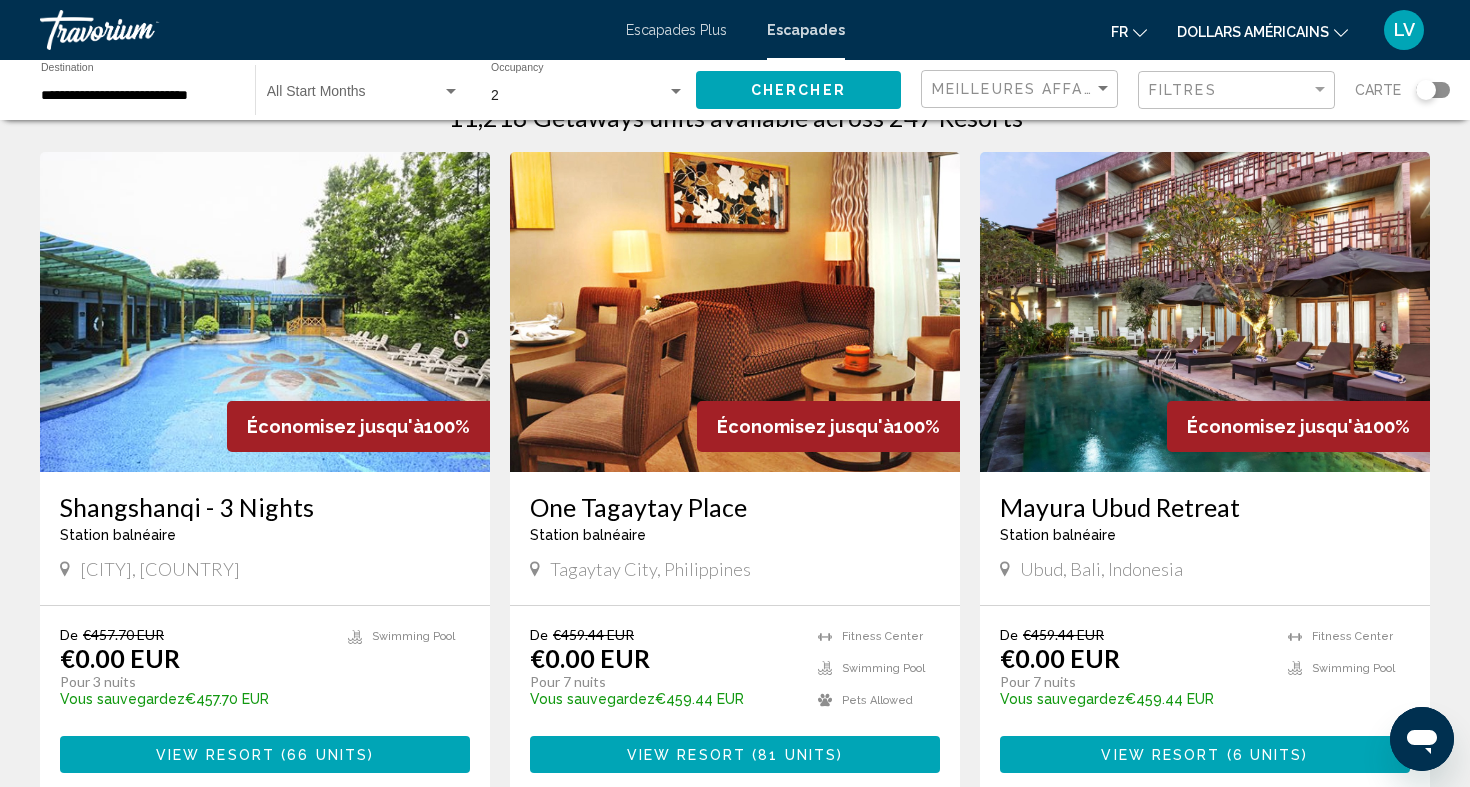 scroll, scrollTop: 61, scrollLeft: 0, axis: vertical 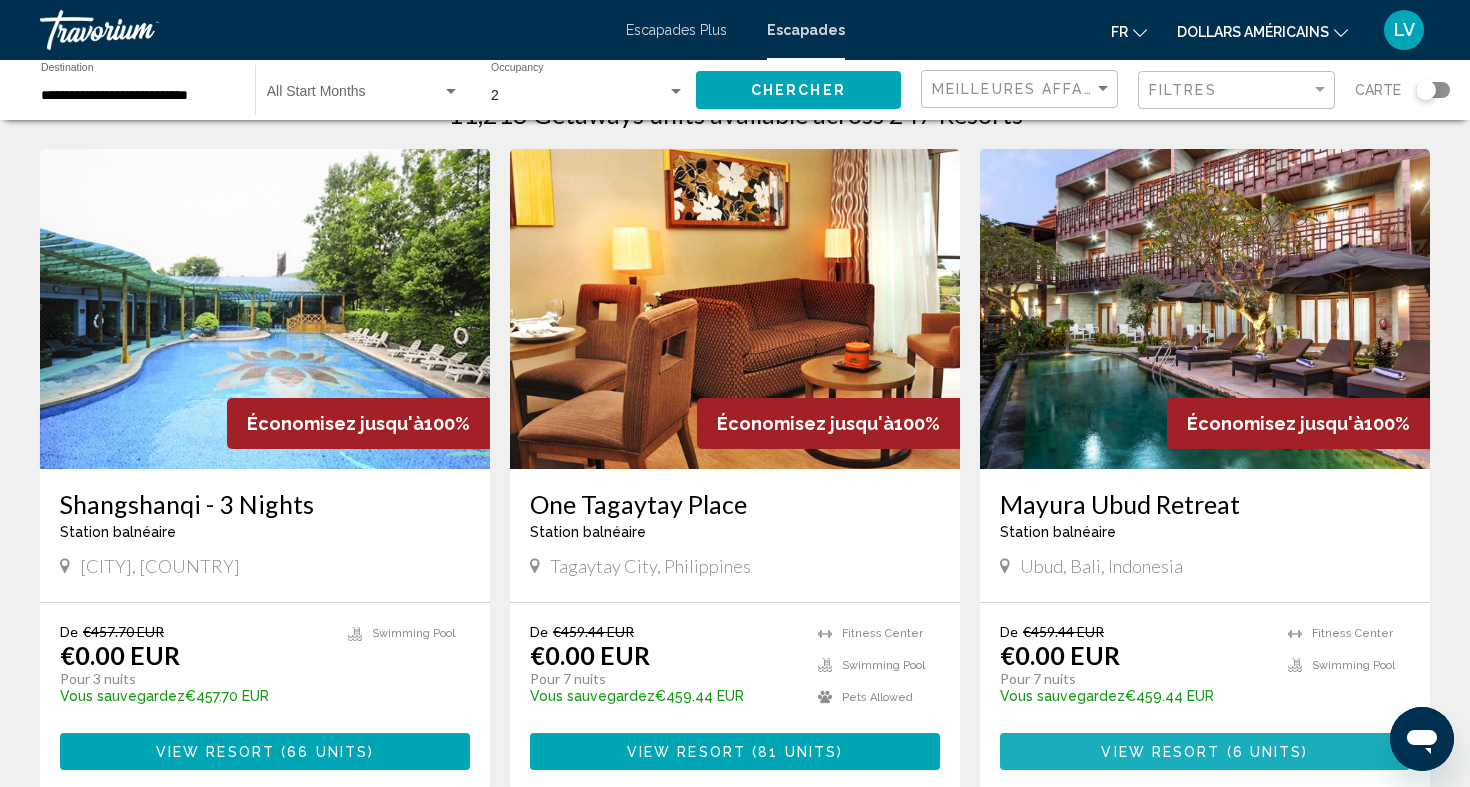 click on "View Resort" at bounding box center (1160, 752) 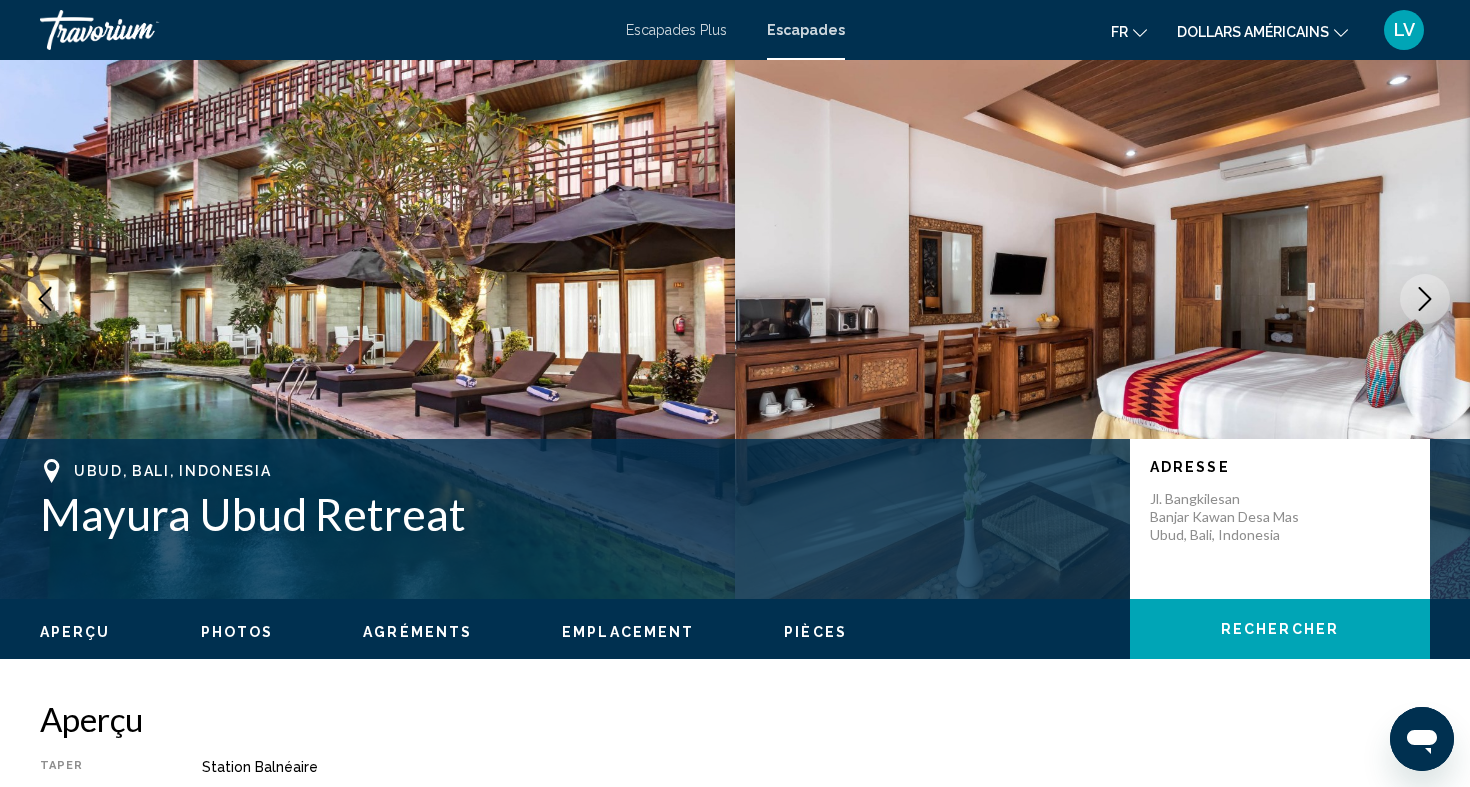 scroll, scrollTop: 0, scrollLeft: 0, axis: both 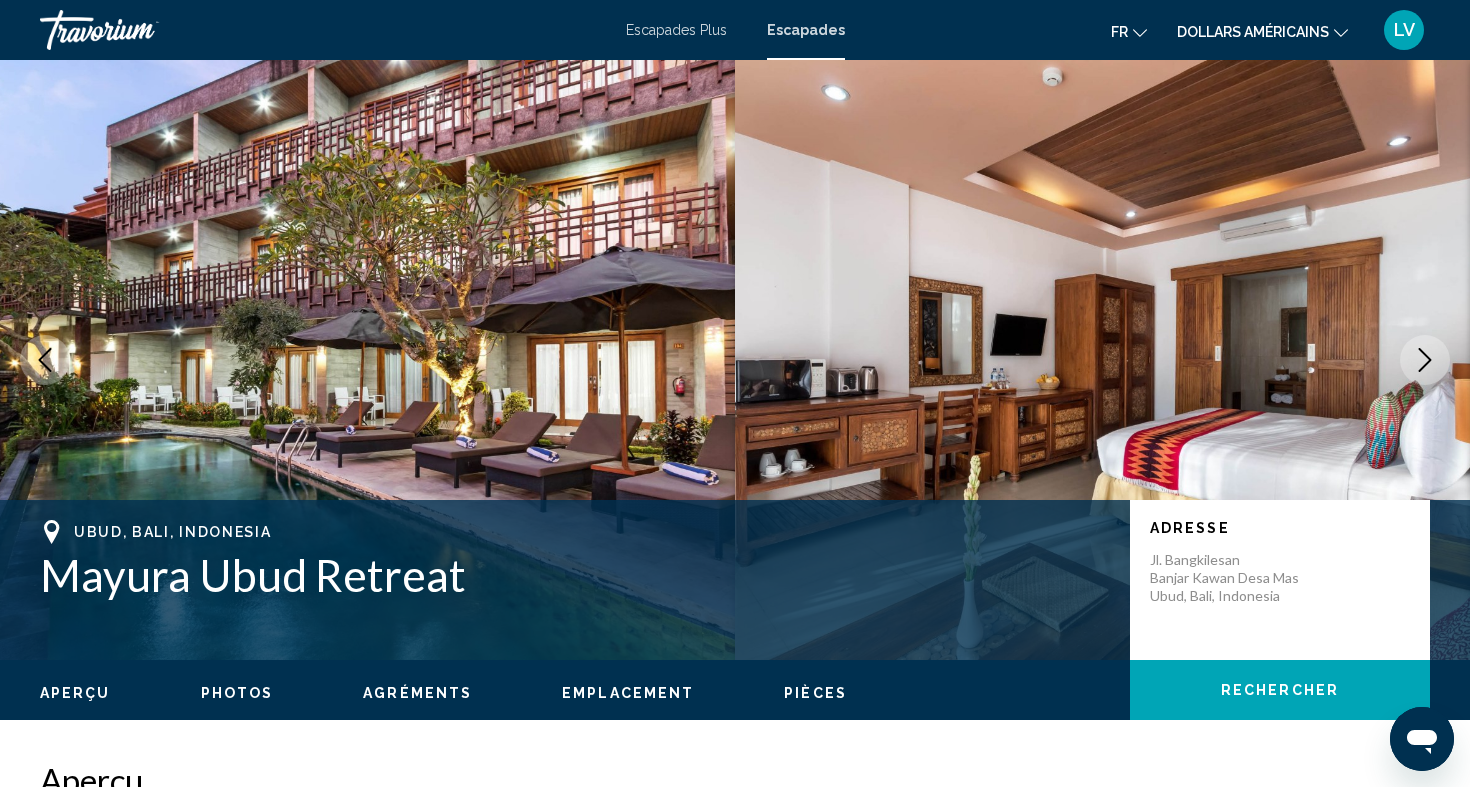 click at bounding box center (1102, 360) 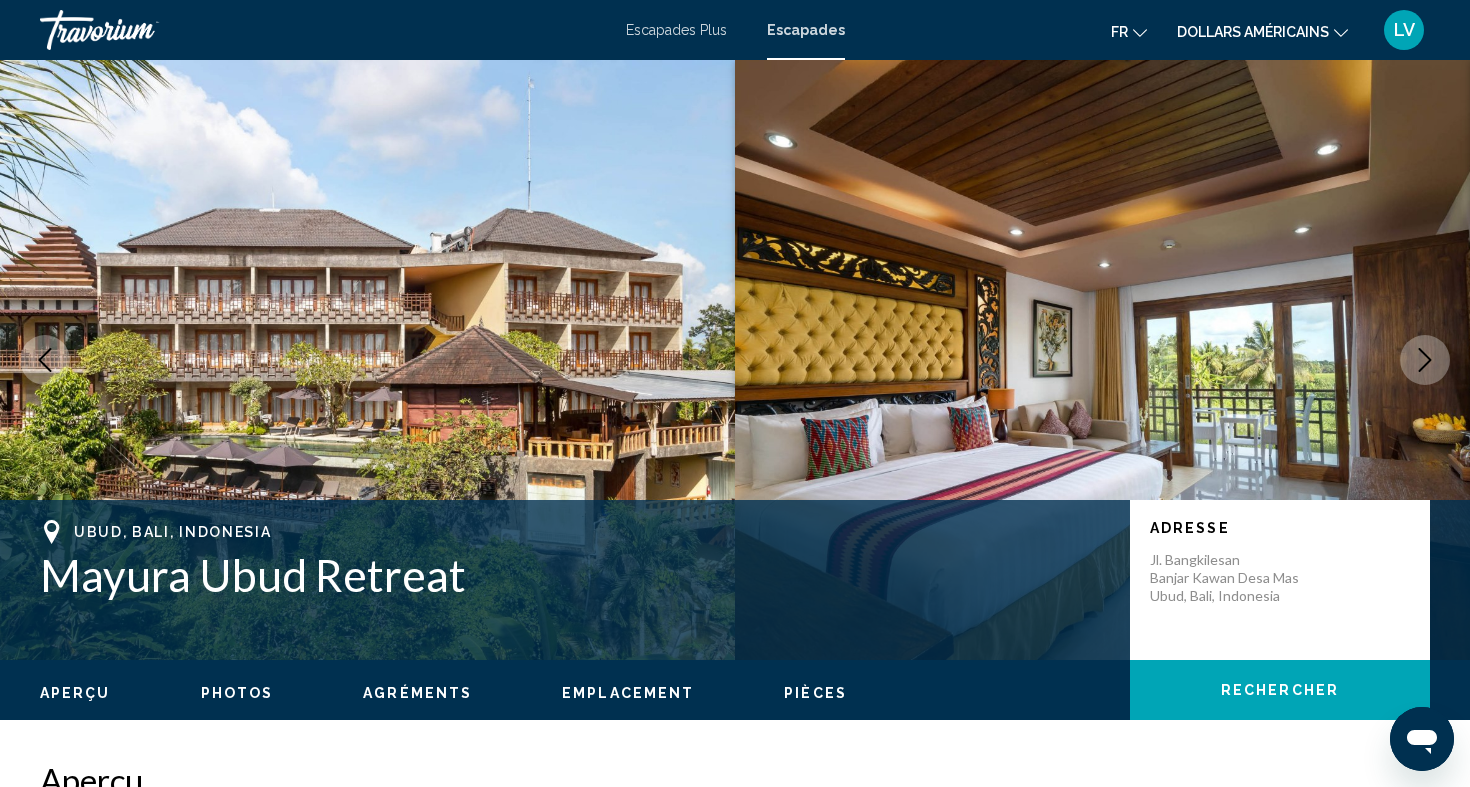 click at bounding box center (1425, 360) 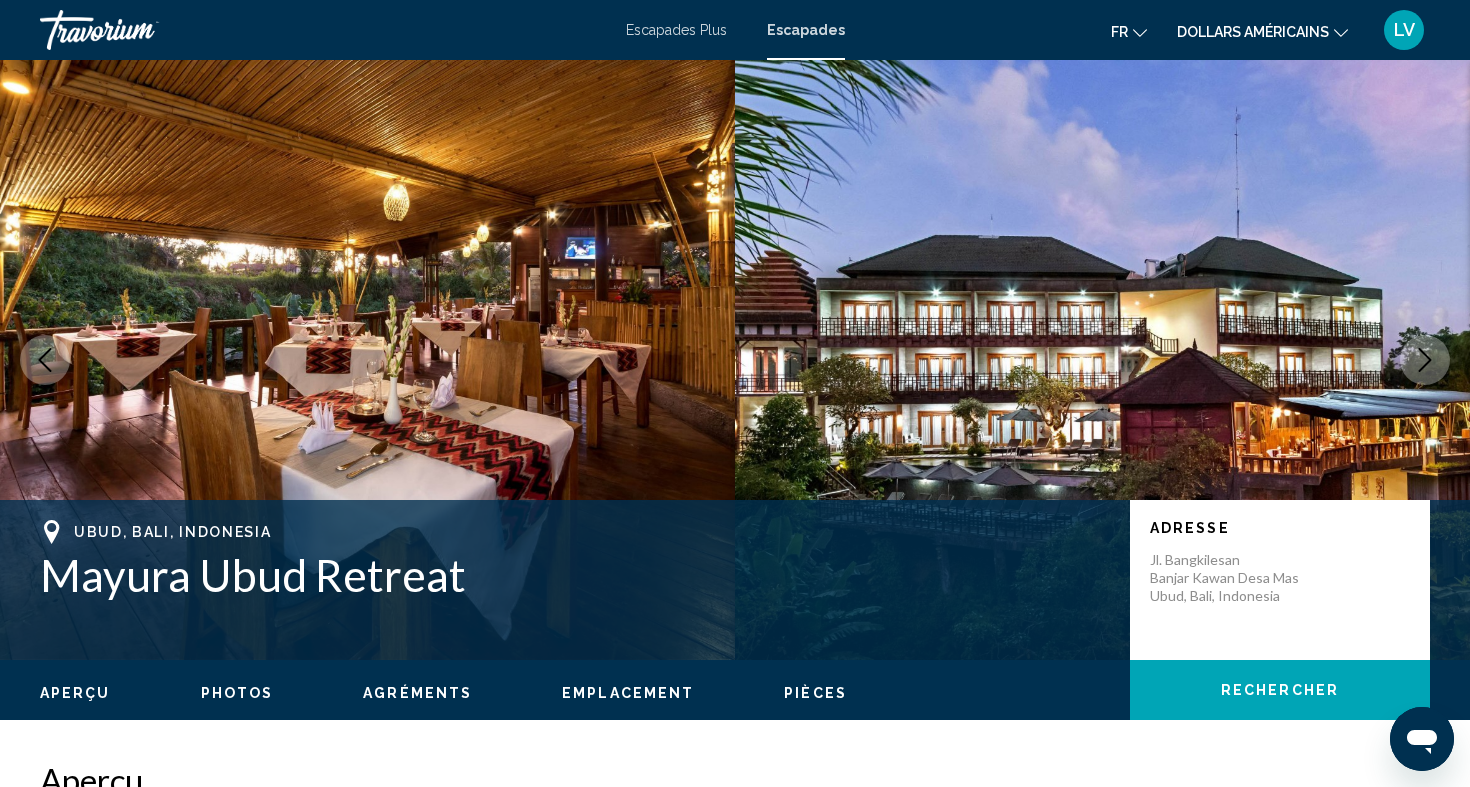 click 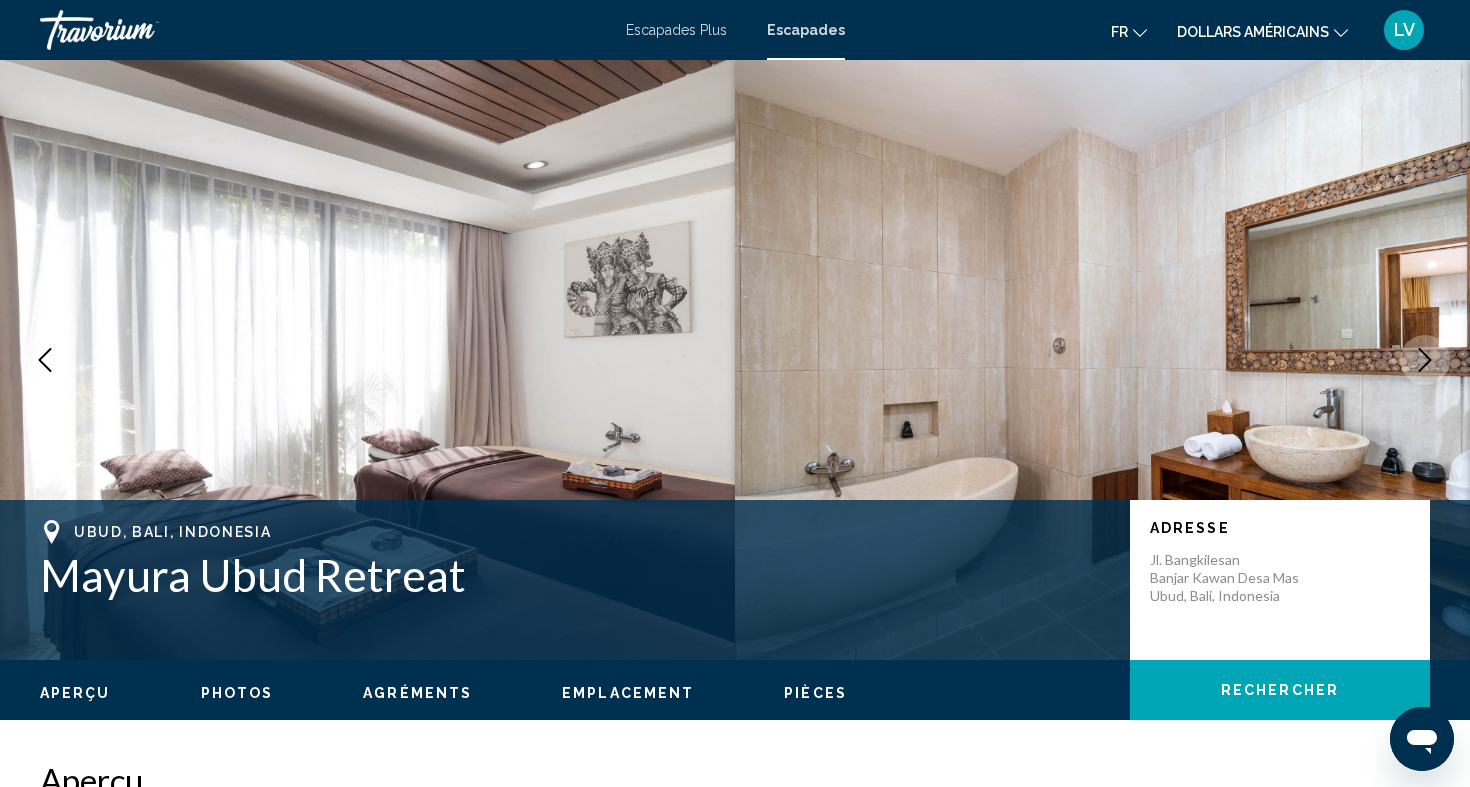 click 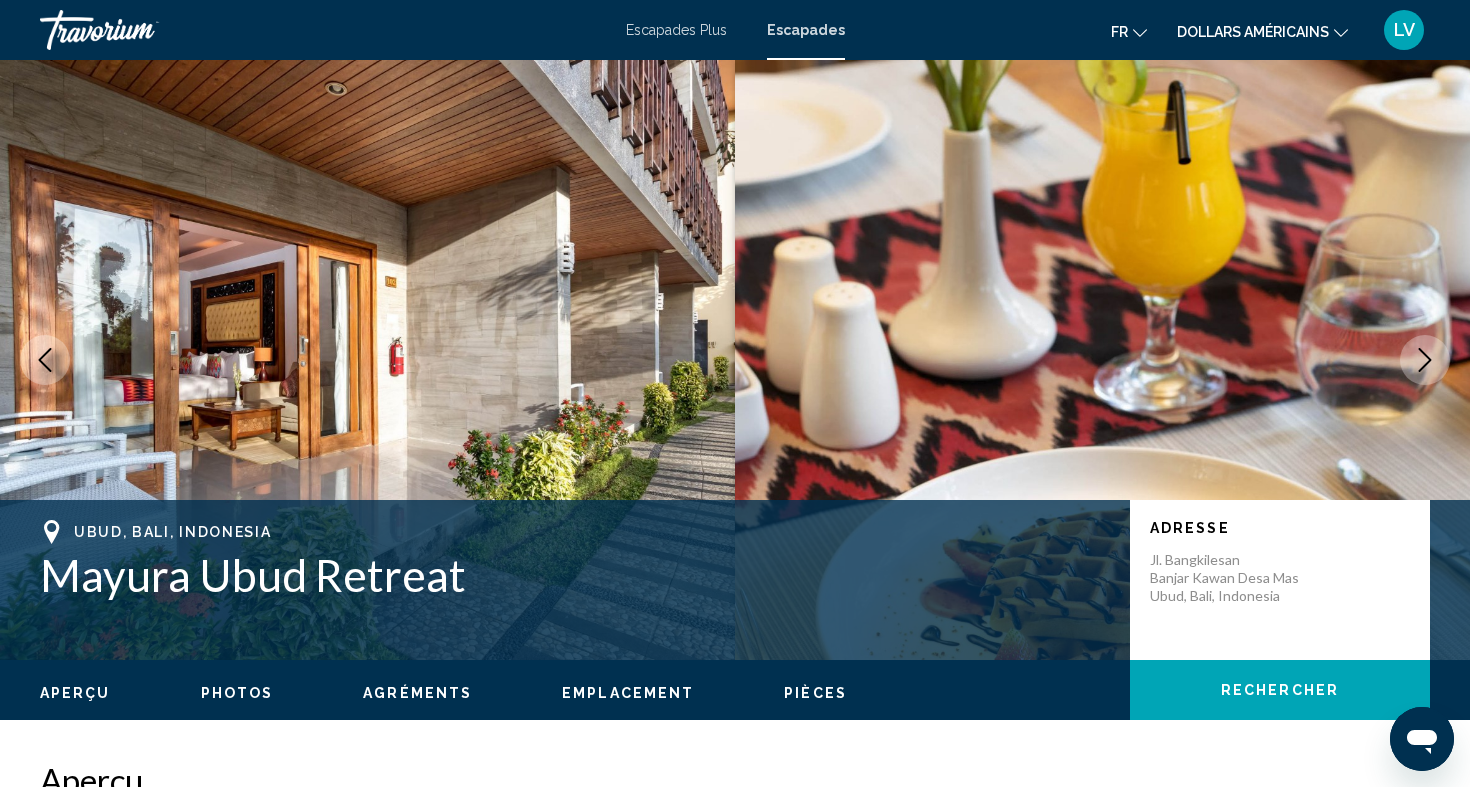 click 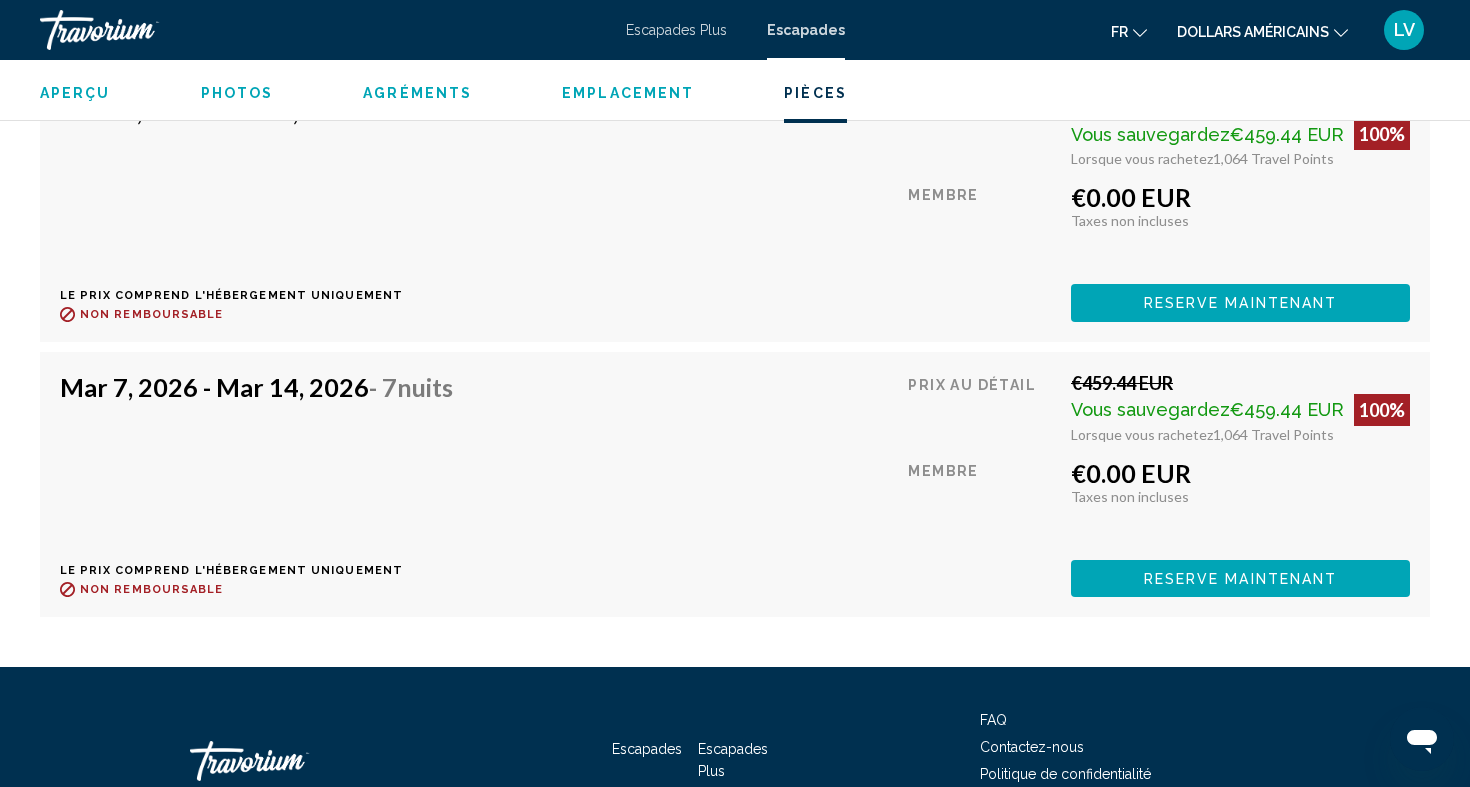 scroll, scrollTop: 3718, scrollLeft: 0, axis: vertical 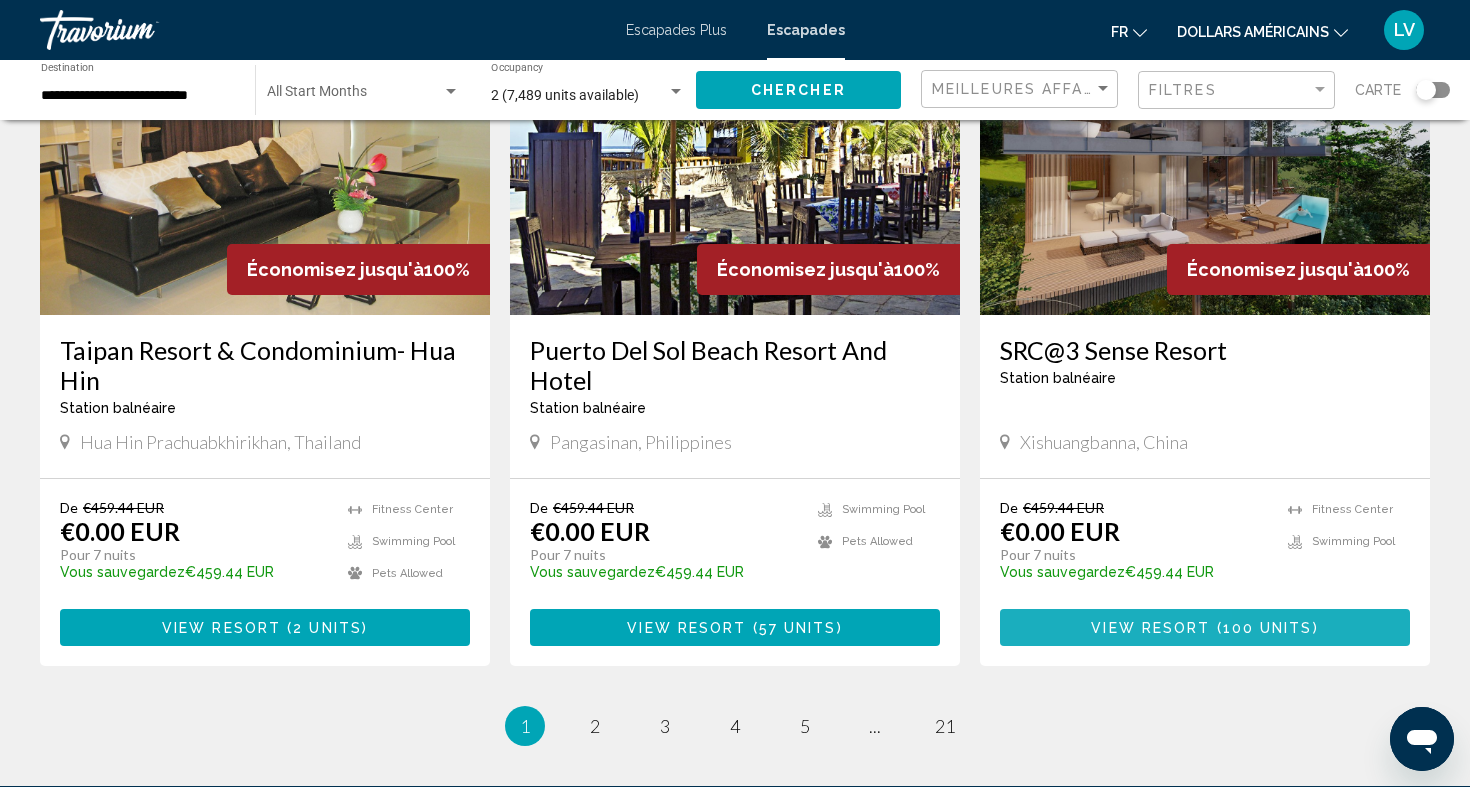click on "View Resort    ( 100 units )" at bounding box center (1205, 627) 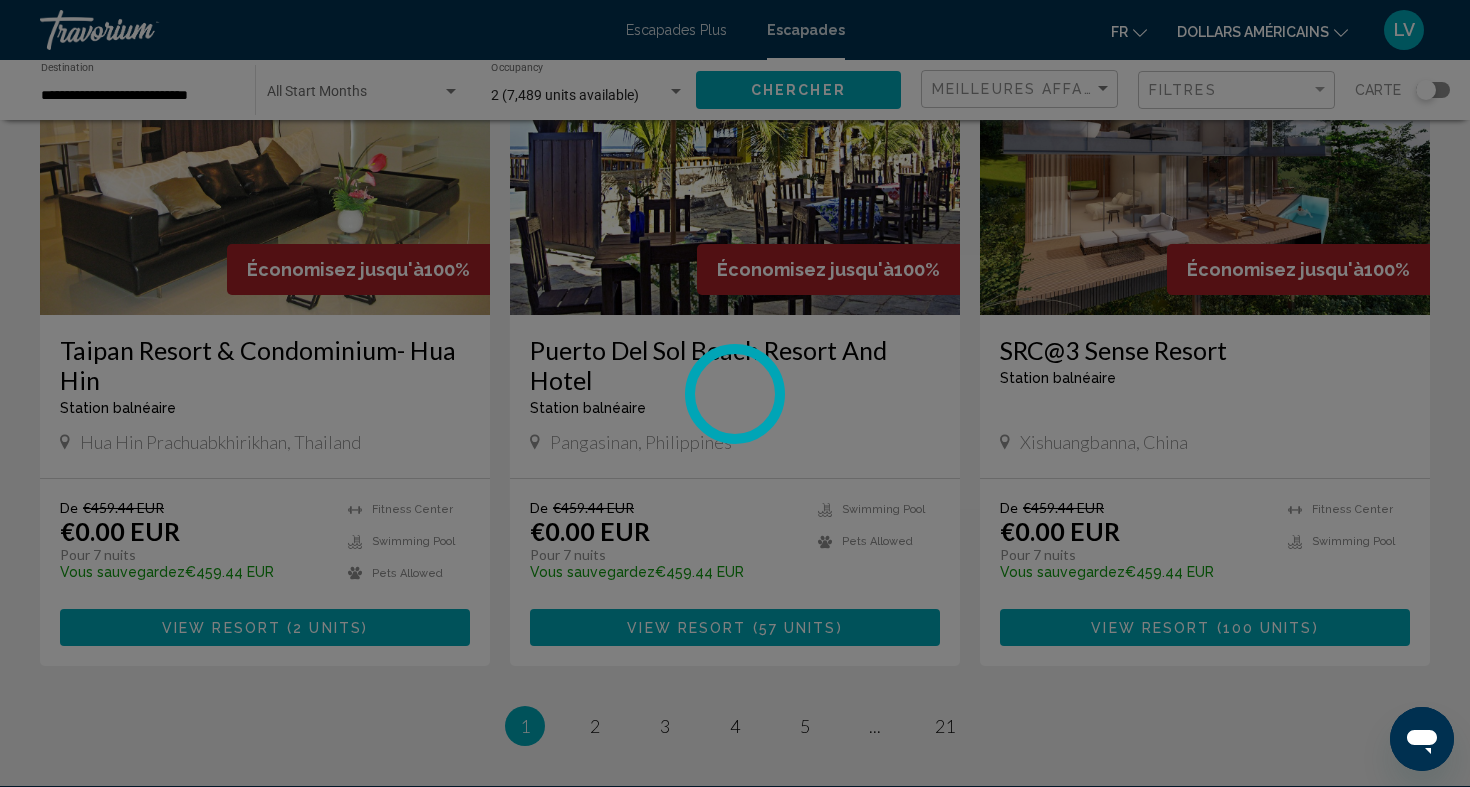 scroll, scrollTop: 0, scrollLeft: 0, axis: both 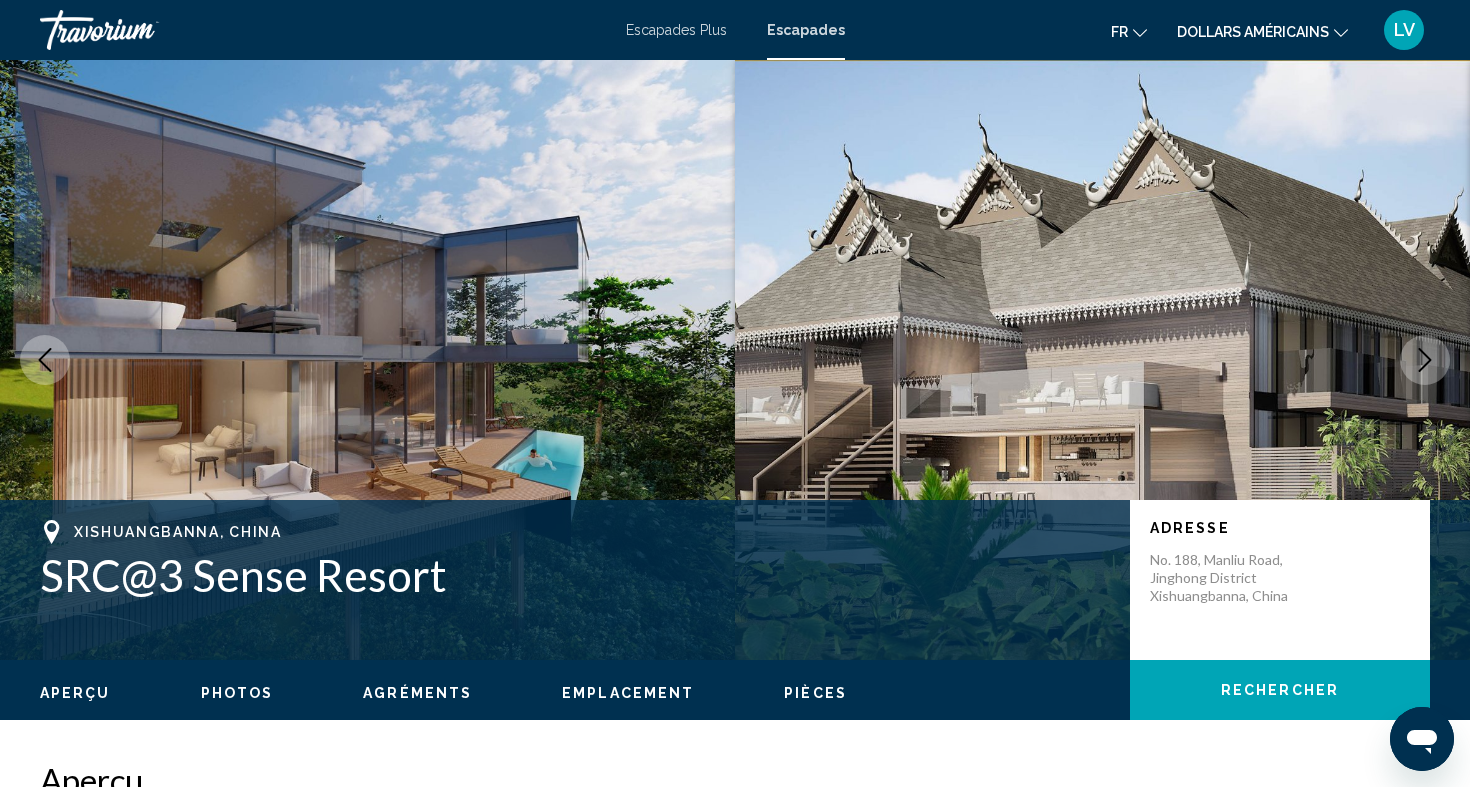 click at bounding box center (367, 360) 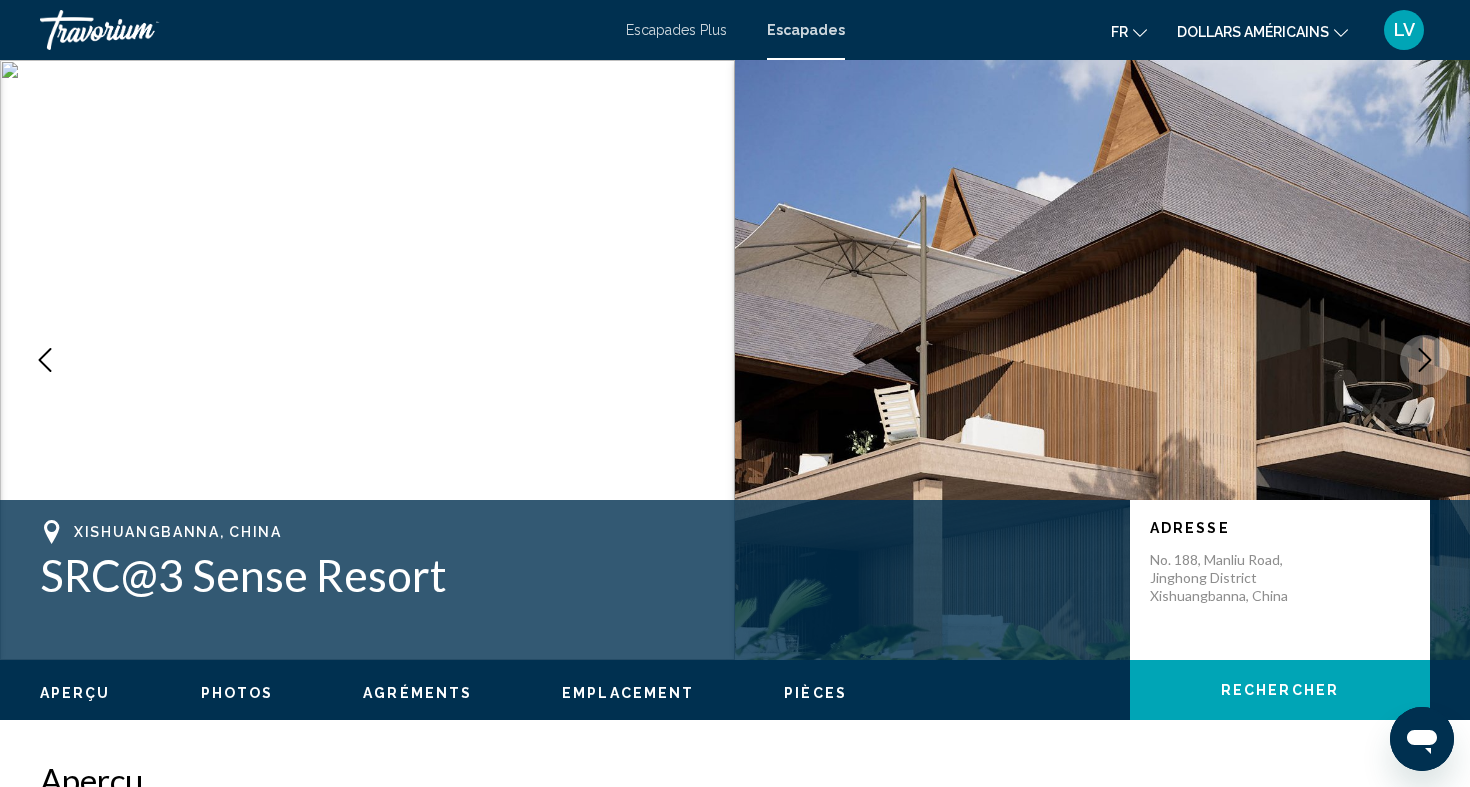 click at bounding box center (367, 360) 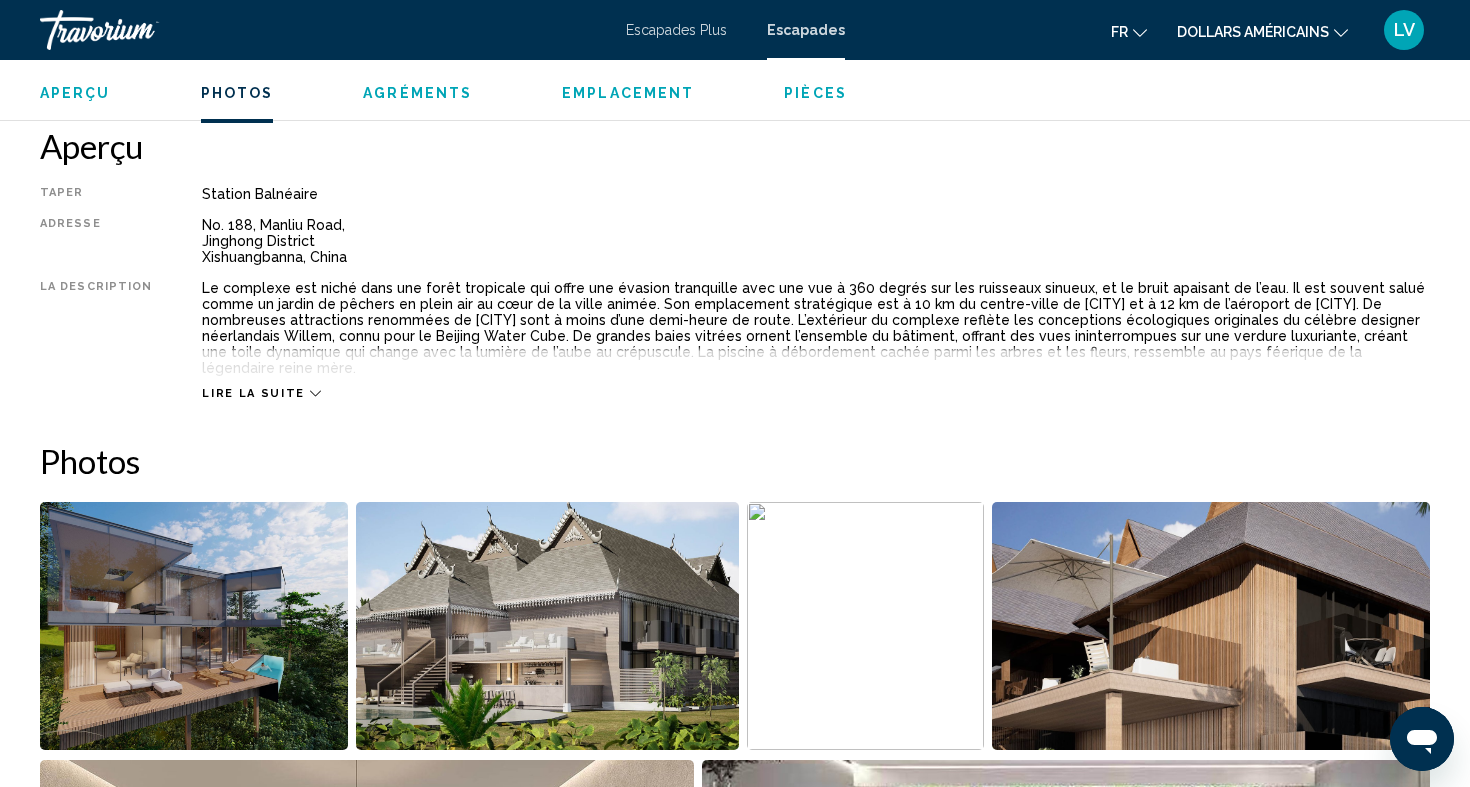 scroll, scrollTop: 996, scrollLeft: 0, axis: vertical 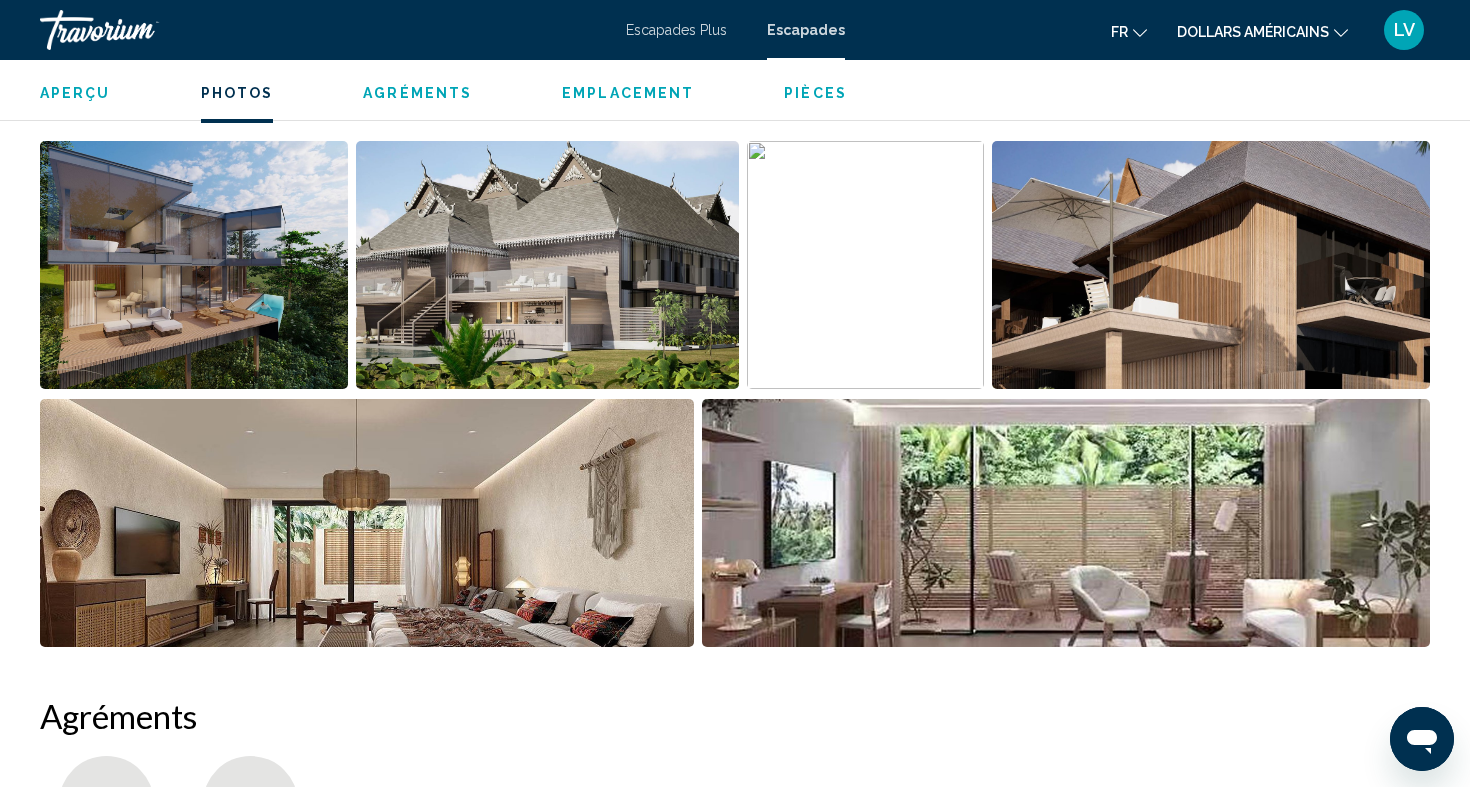 click at bounding box center (194, 265) 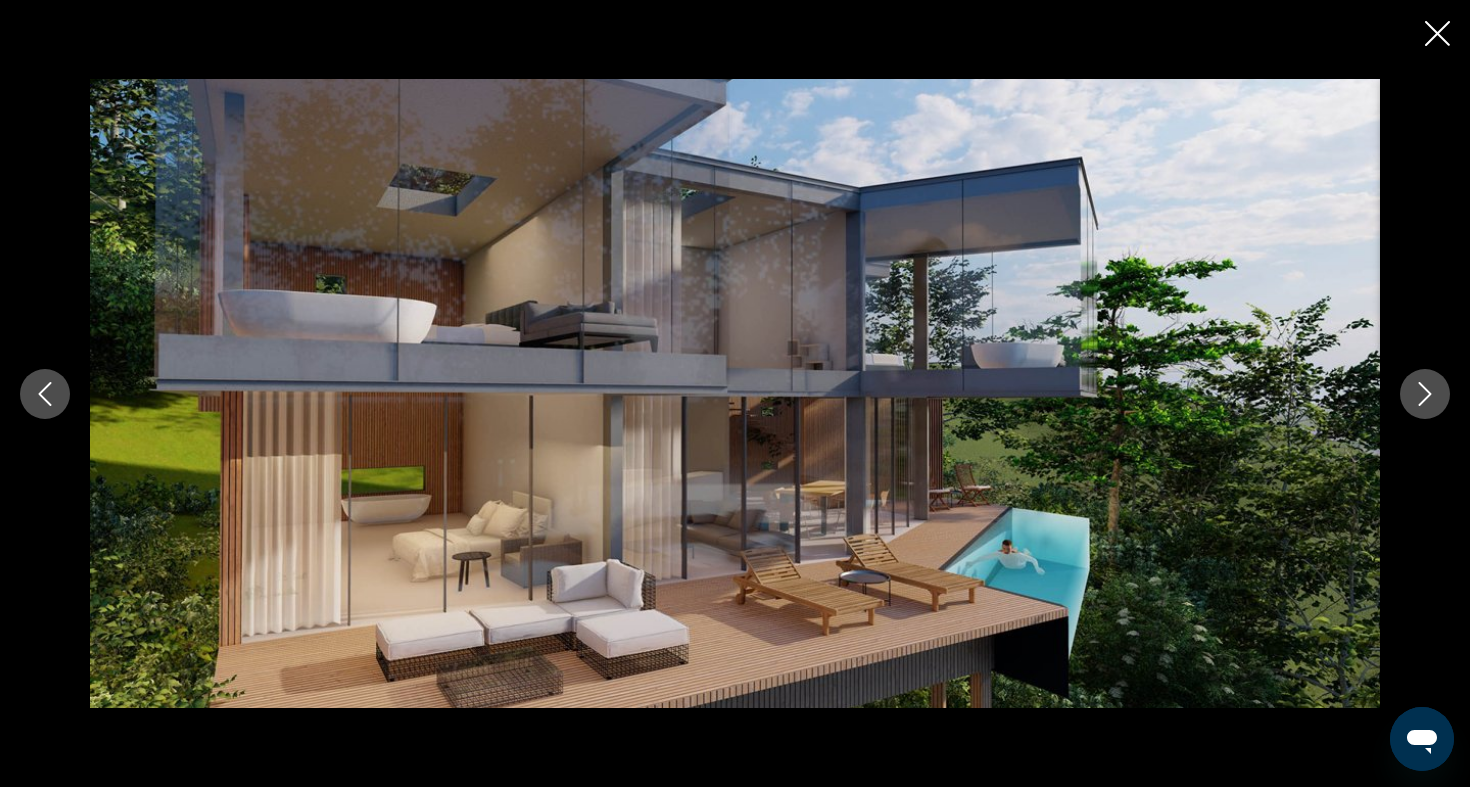 click at bounding box center (1425, 394) 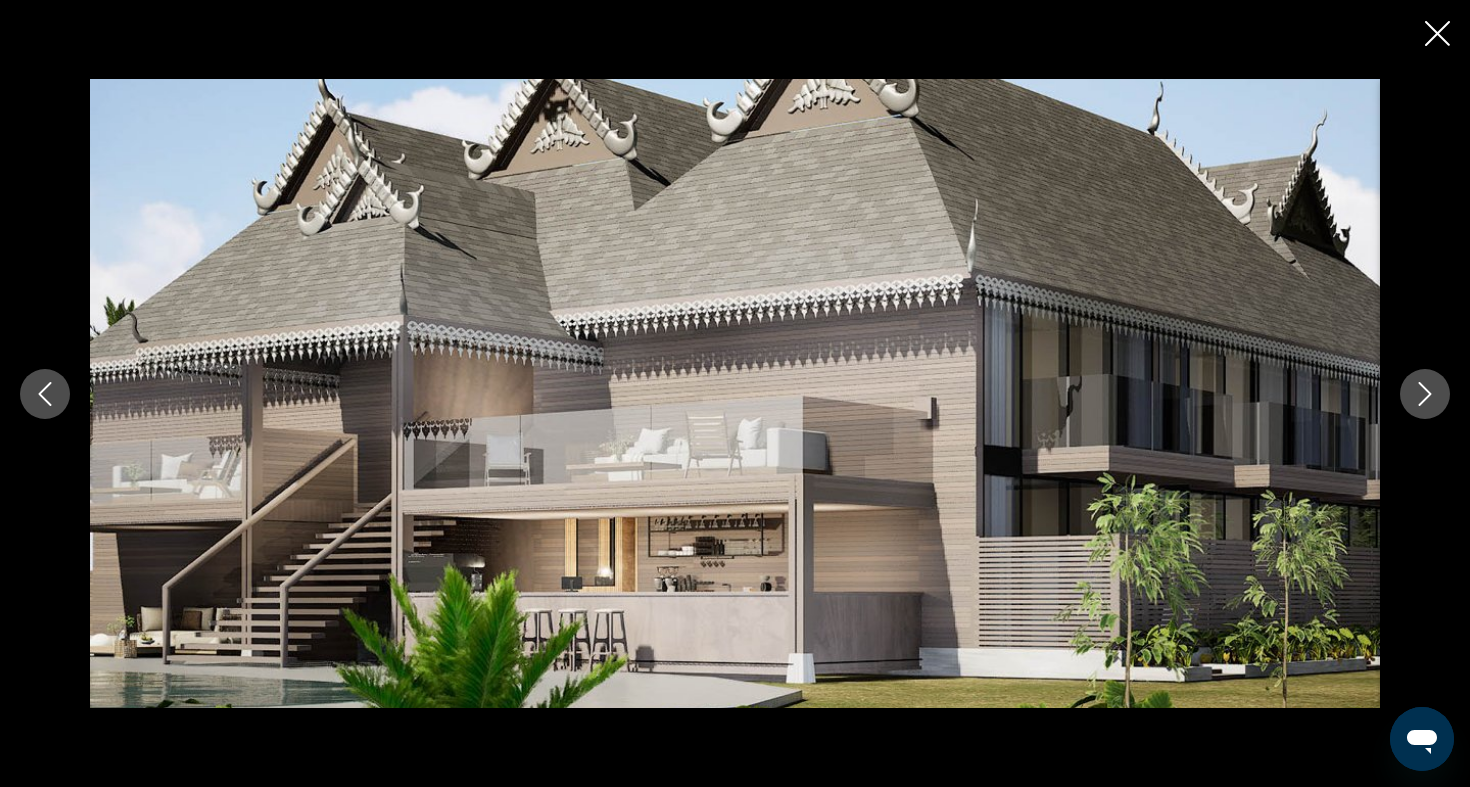 click at bounding box center [1425, 394] 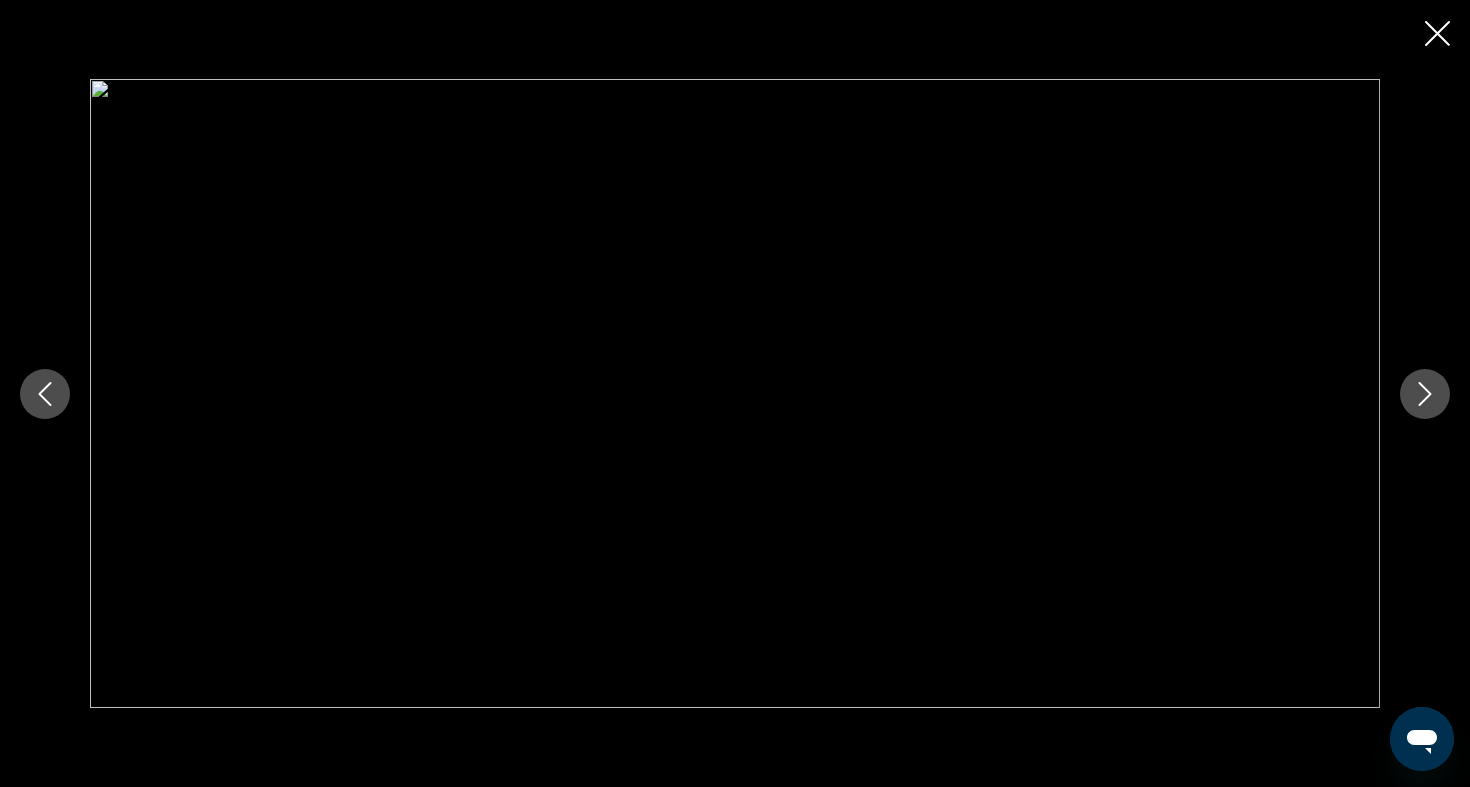 click at bounding box center [1425, 394] 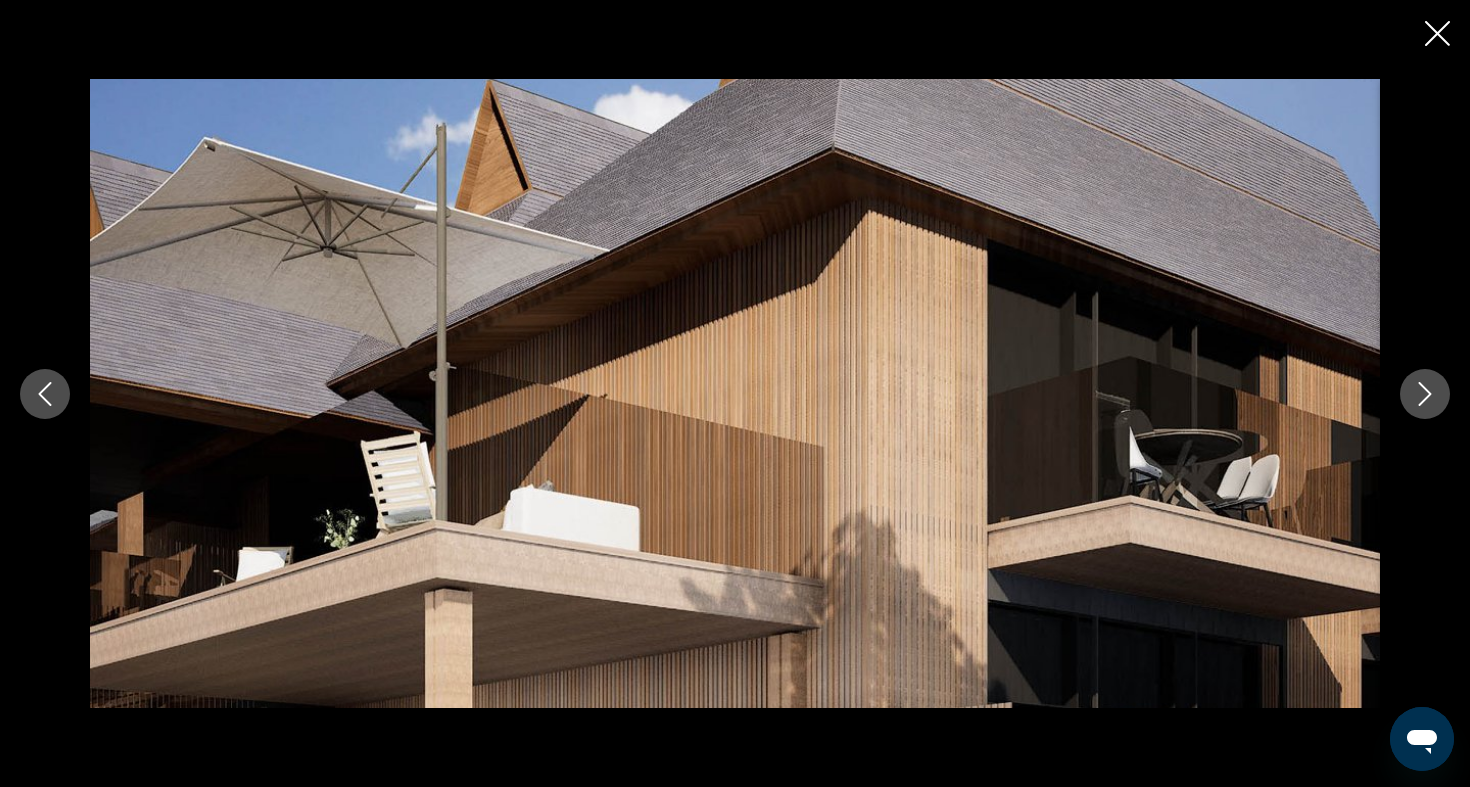 click at bounding box center [1425, 394] 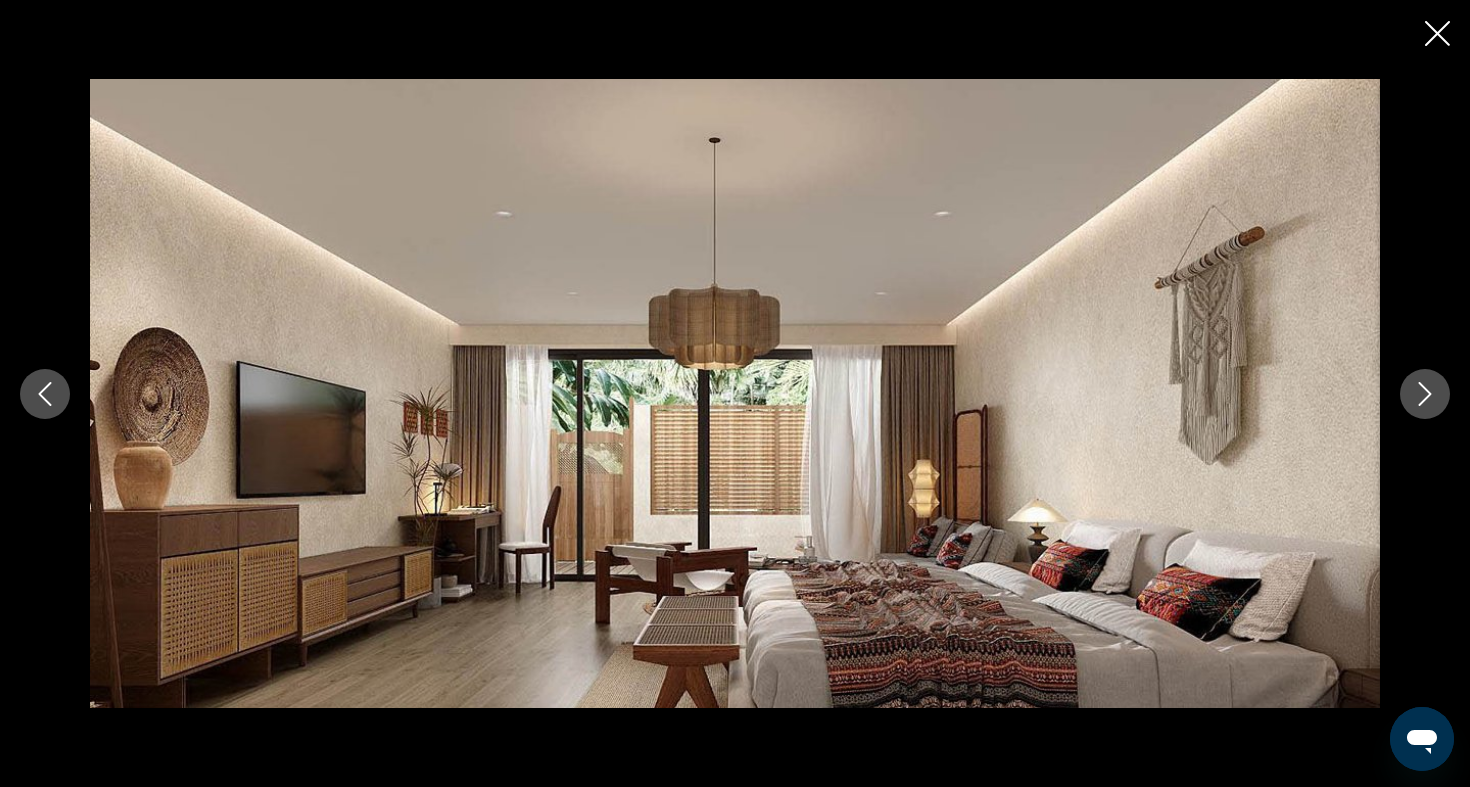 click at bounding box center [1425, 394] 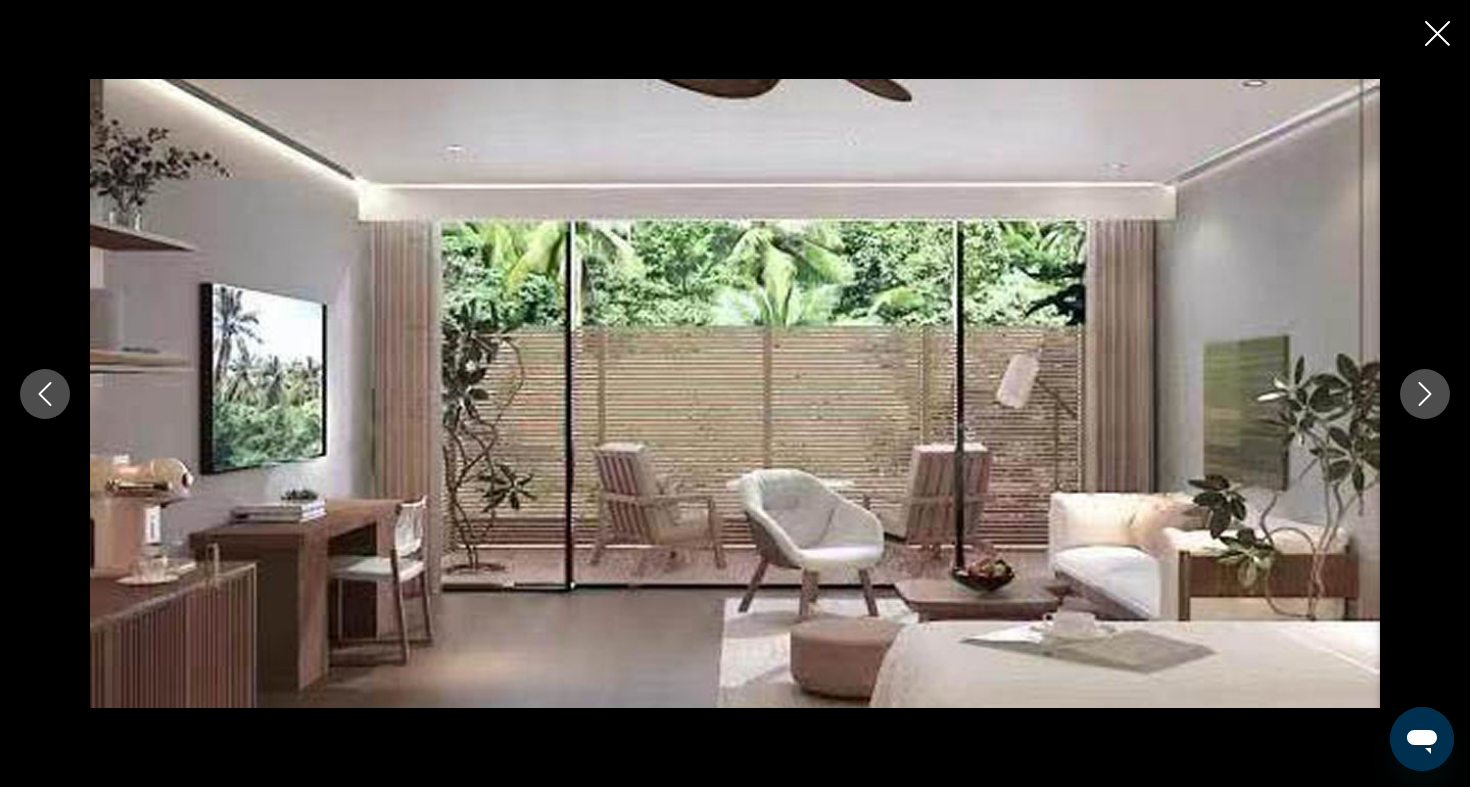 click at bounding box center [1425, 394] 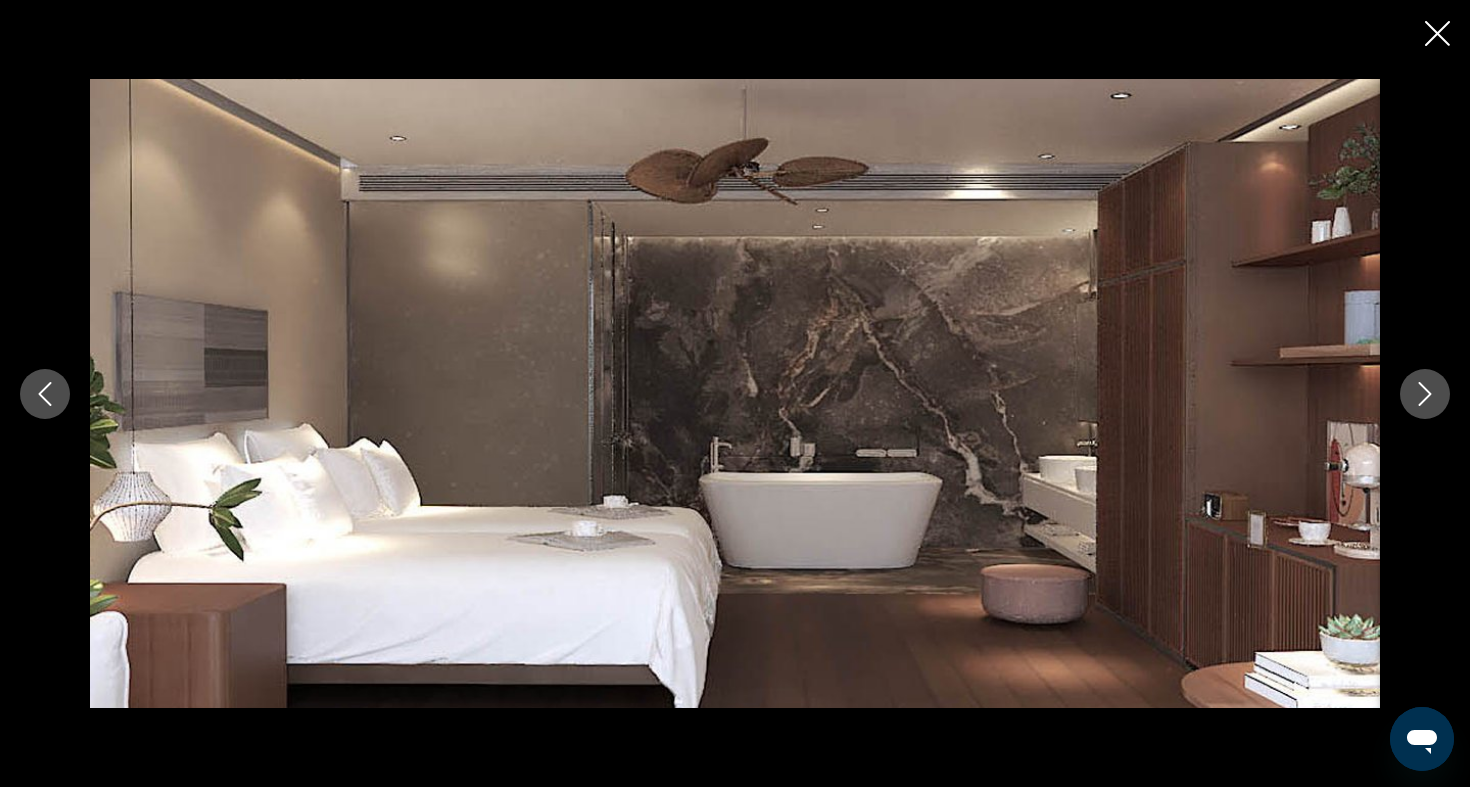 click at bounding box center [1425, 394] 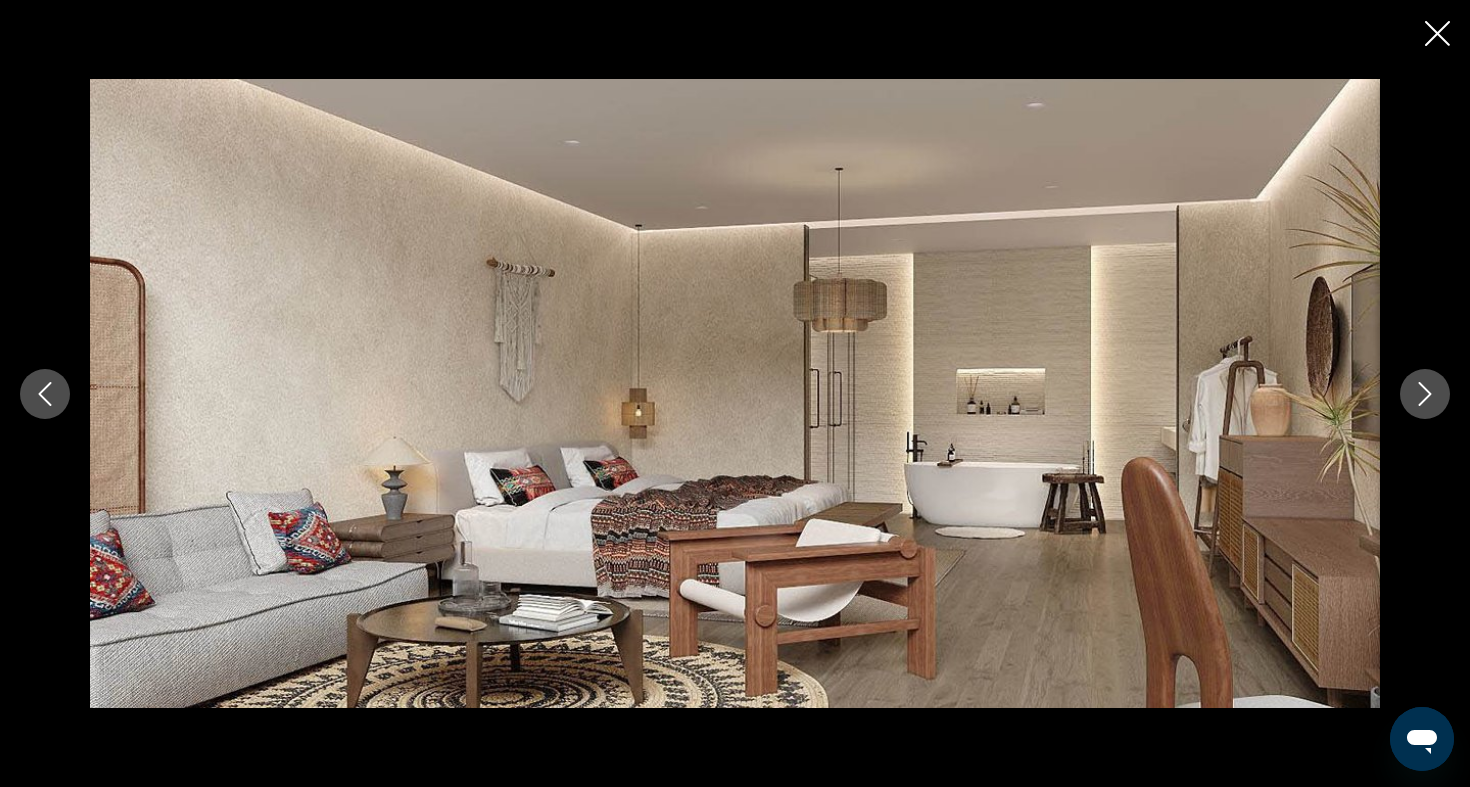 click at bounding box center [1425, 394] 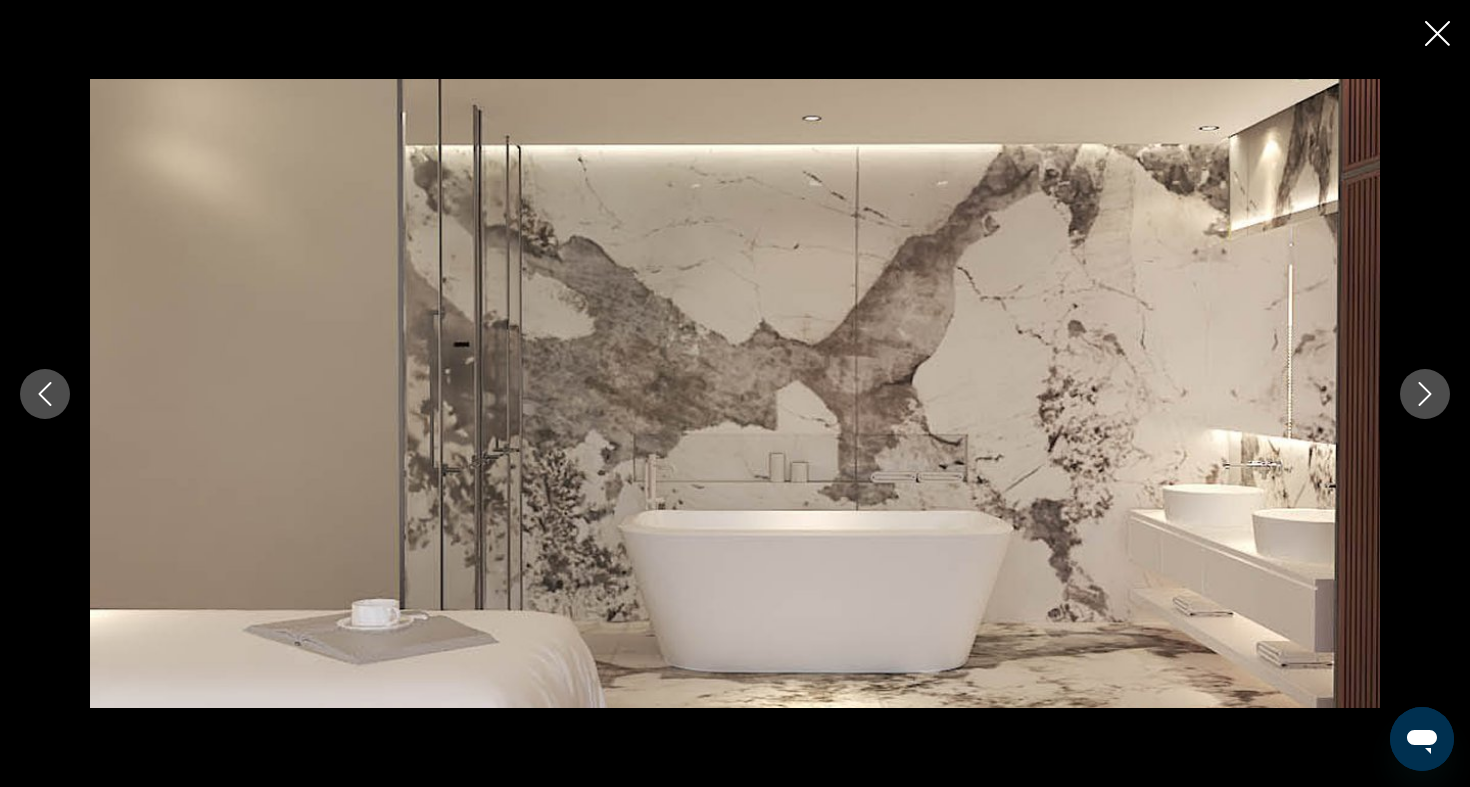 click at bounding box center (1425, 394) 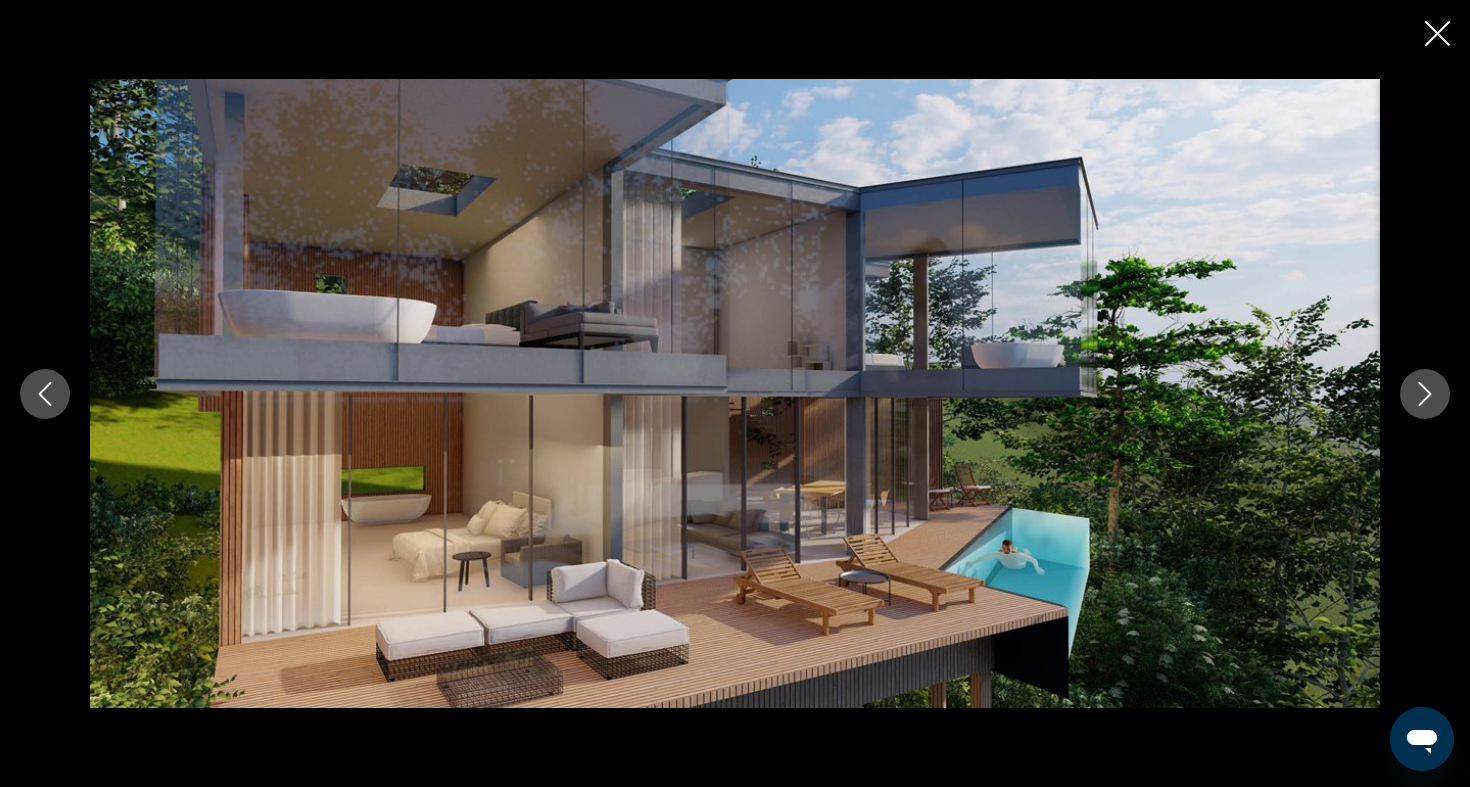 click at bounding box center [1425, 394] 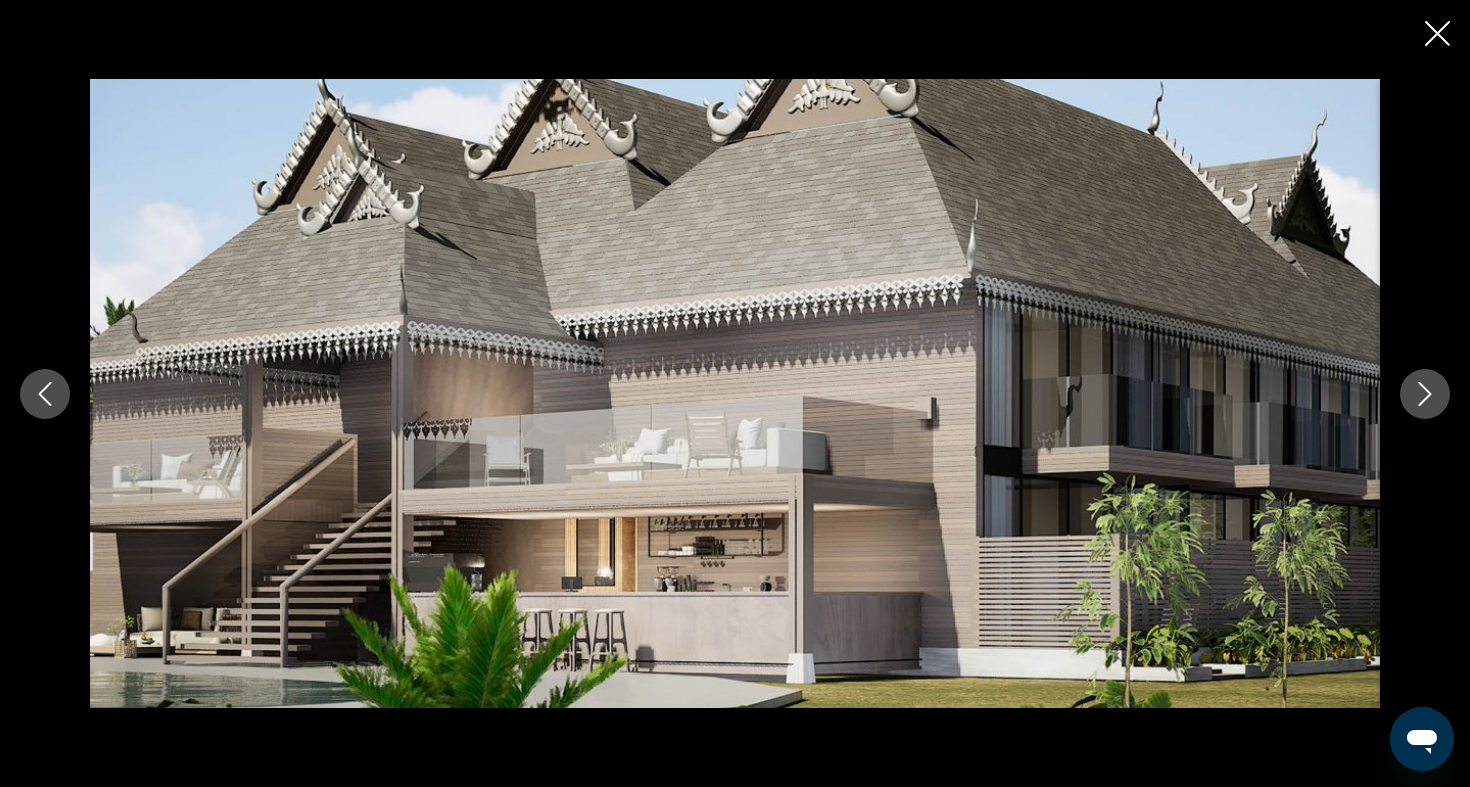 click at bounding box center [1425, 394] 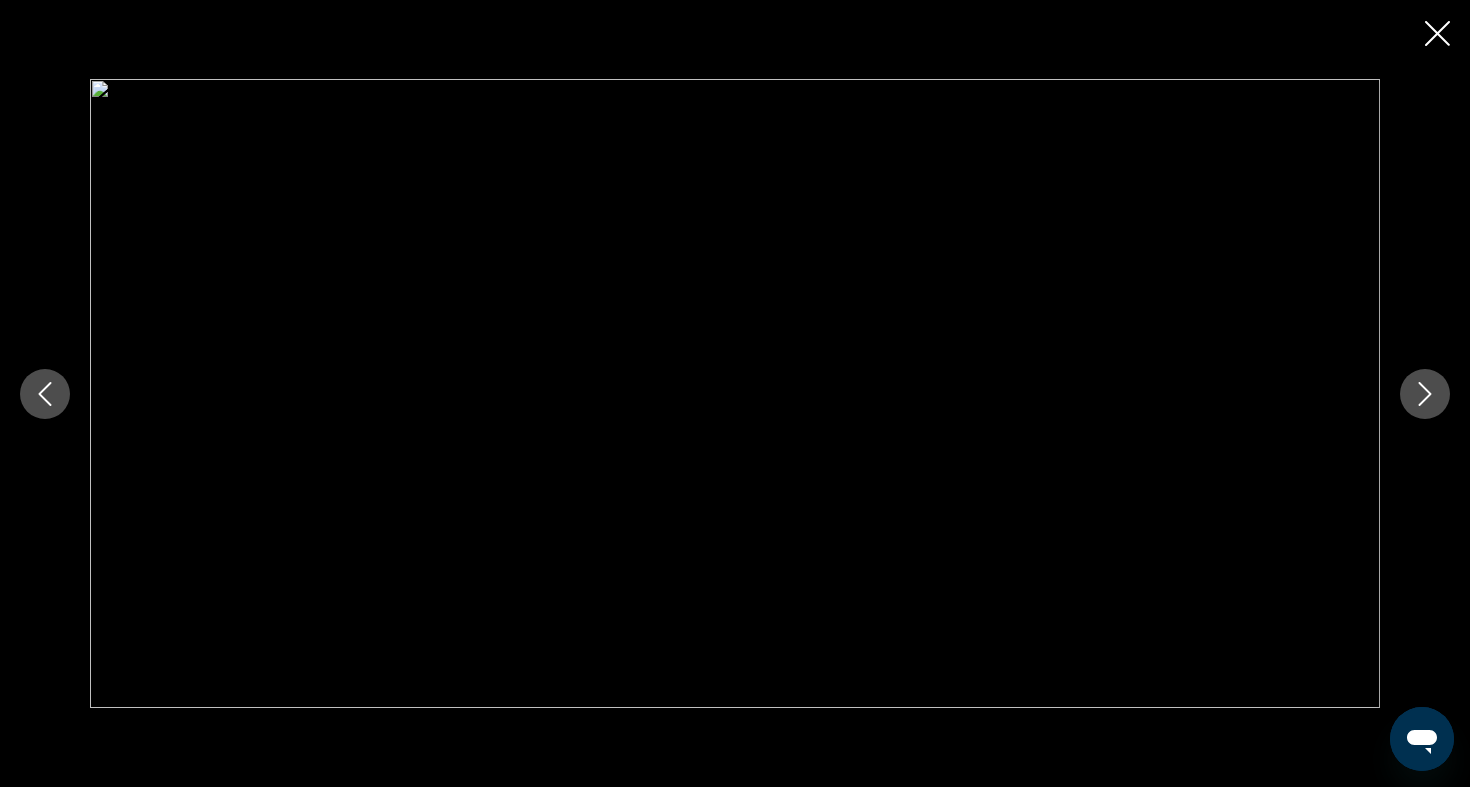 click at bounding box center [735, 393] 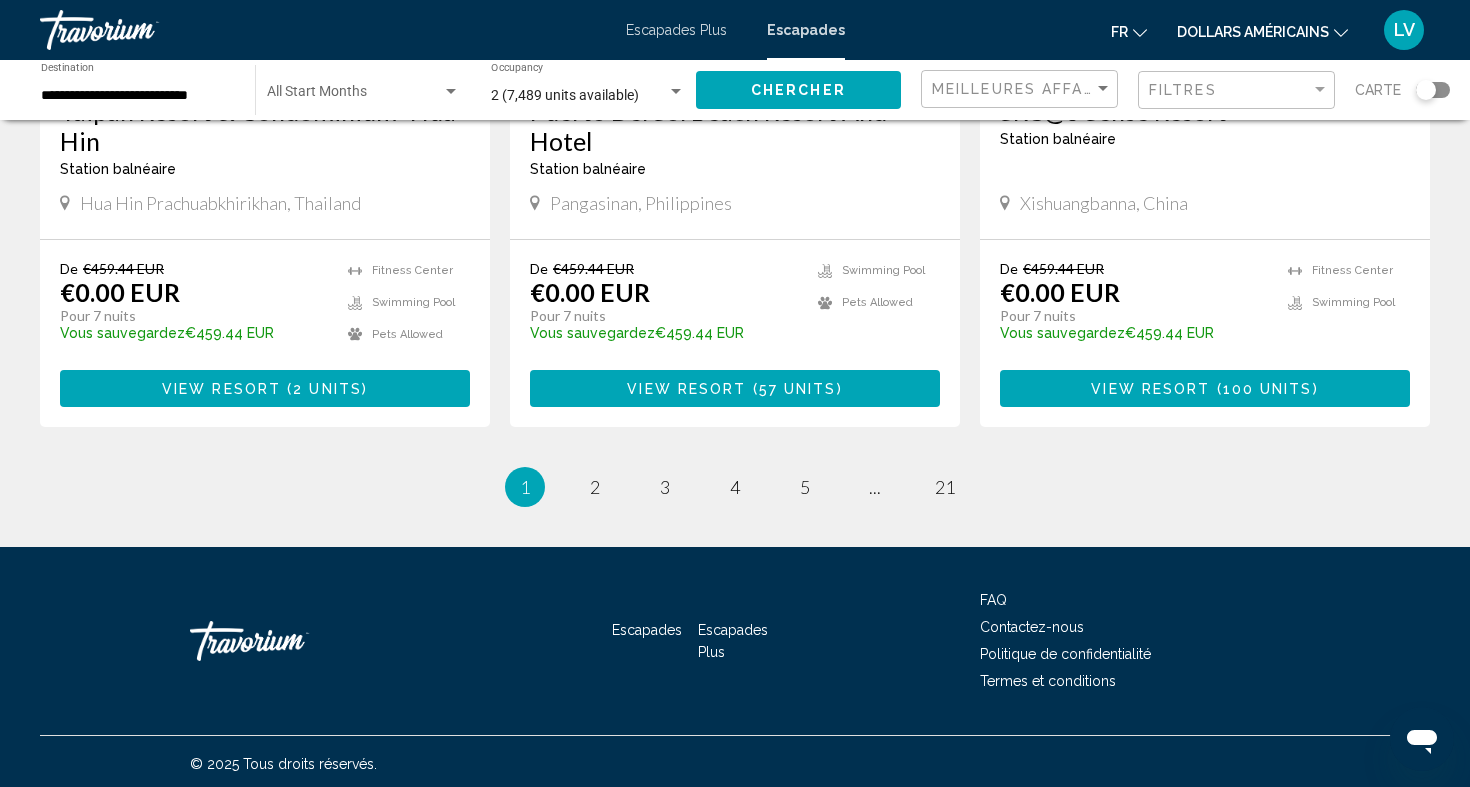 scroll, scrollTop: 2531, scrollLeft: 0, axis: vertical 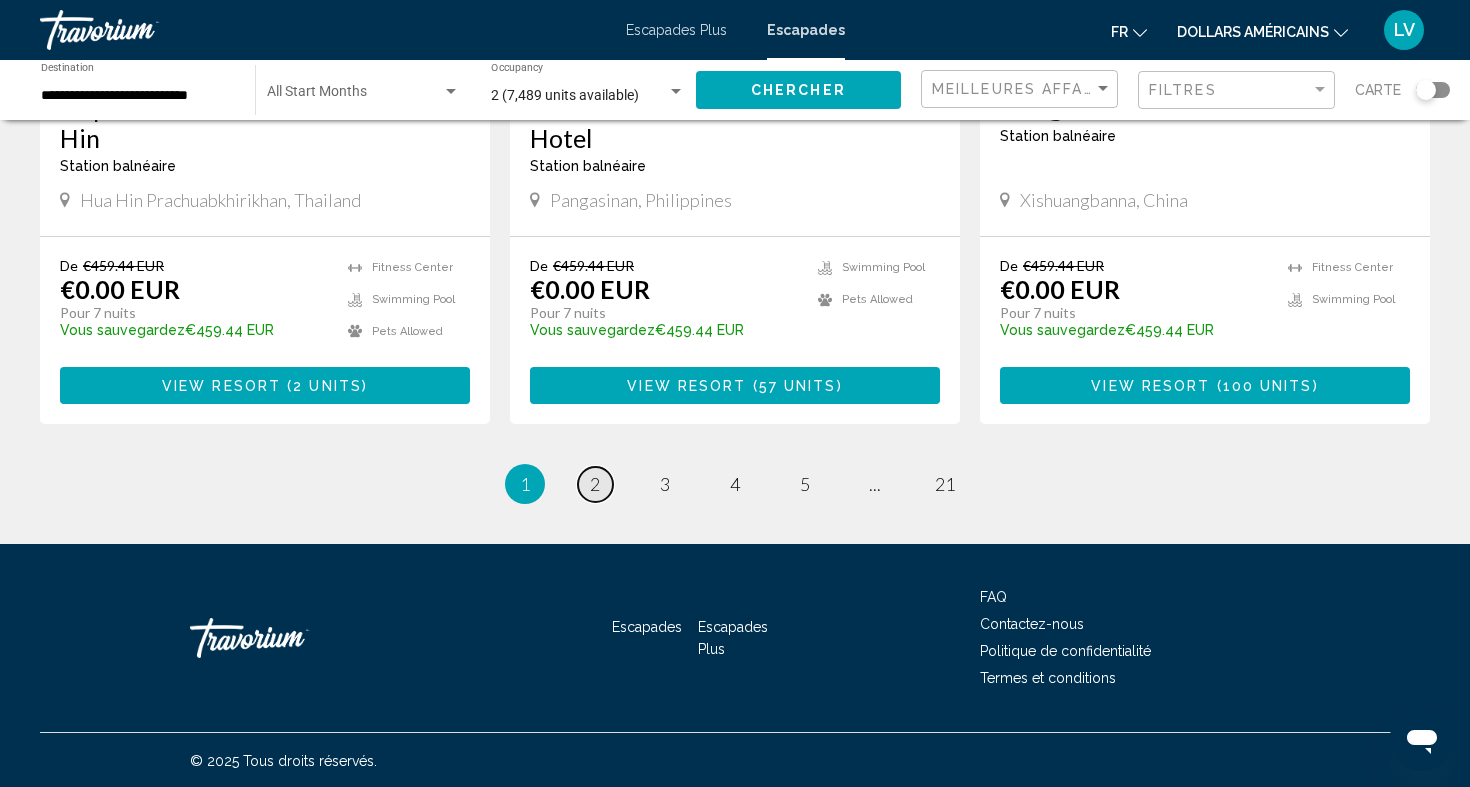 click on "page  2" at bounding box center [595, 484] 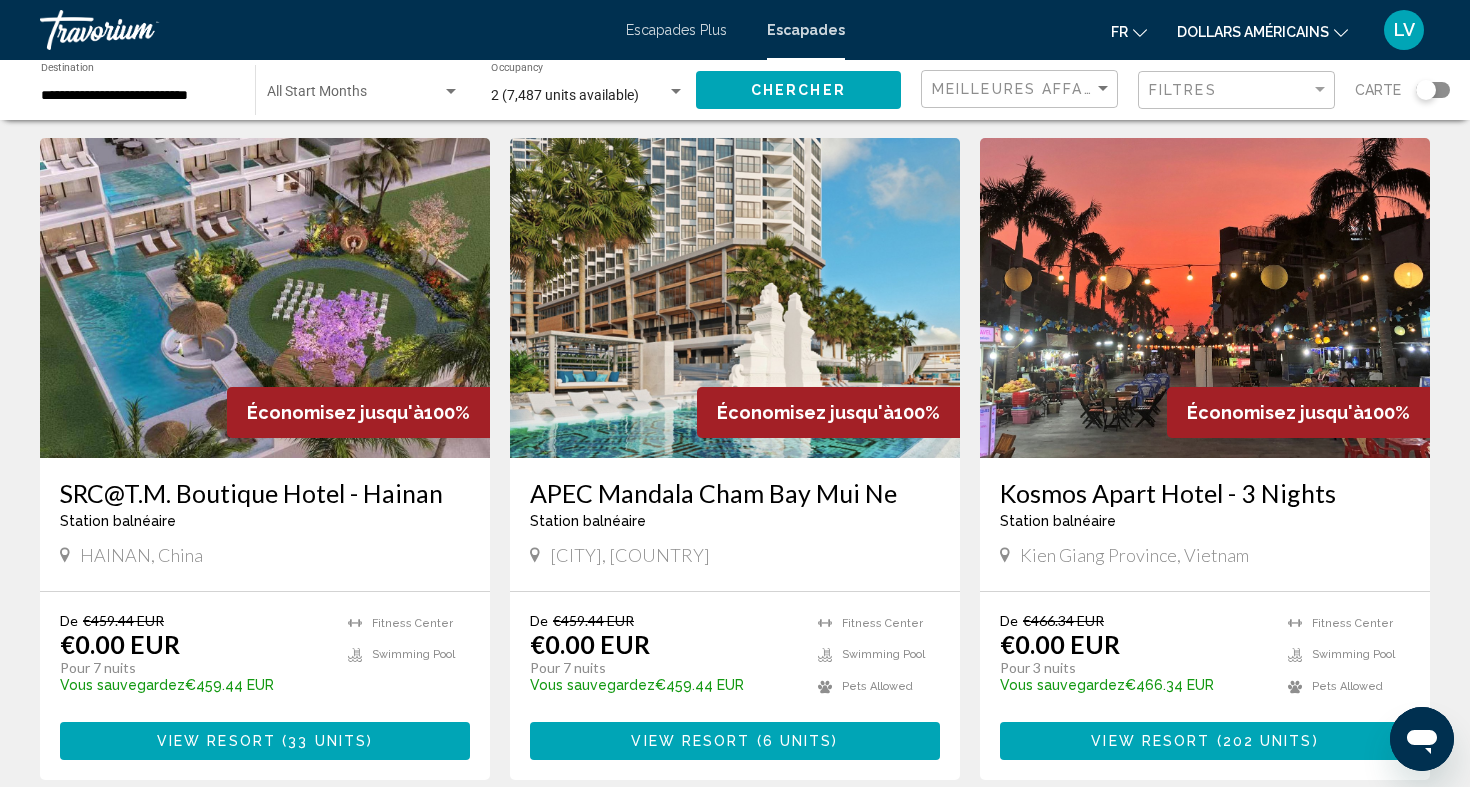scroll, scrollTop: 761, scrollLeft: 0, axis: vertical 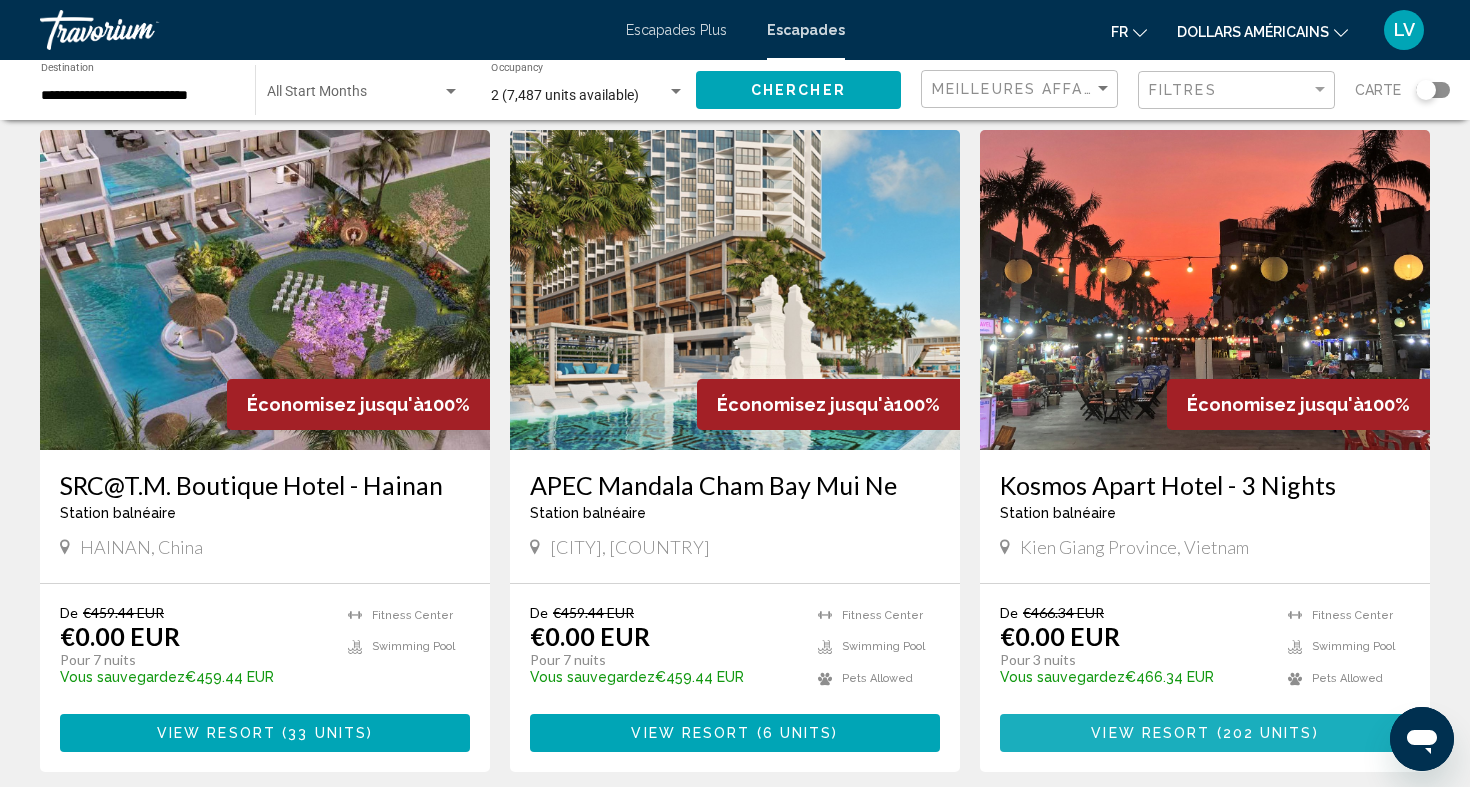 click on "View Resort" at bounding box center (1150, 734) 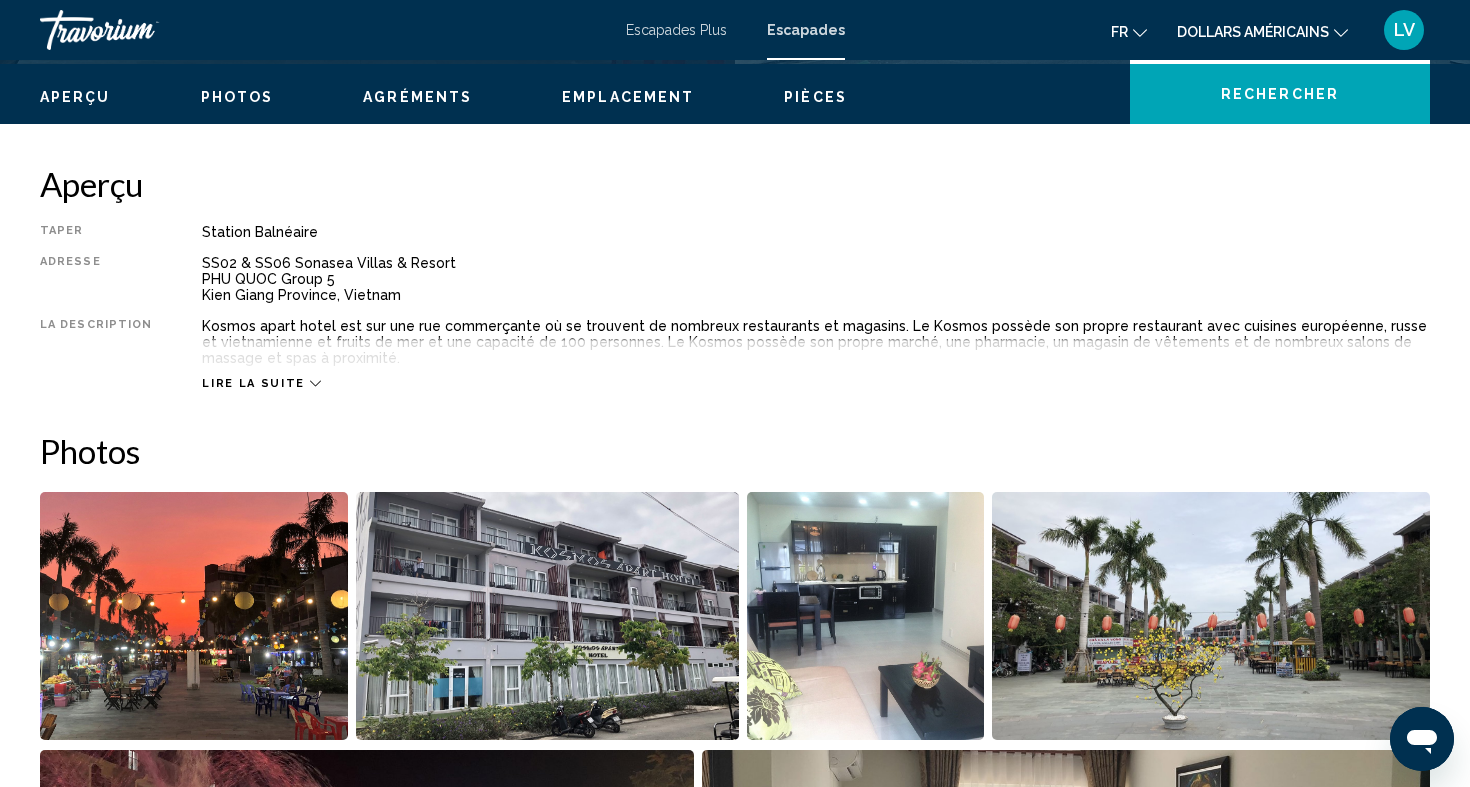 scroll, scrollTop: 564, scrollLeft: 0, axis: vertical 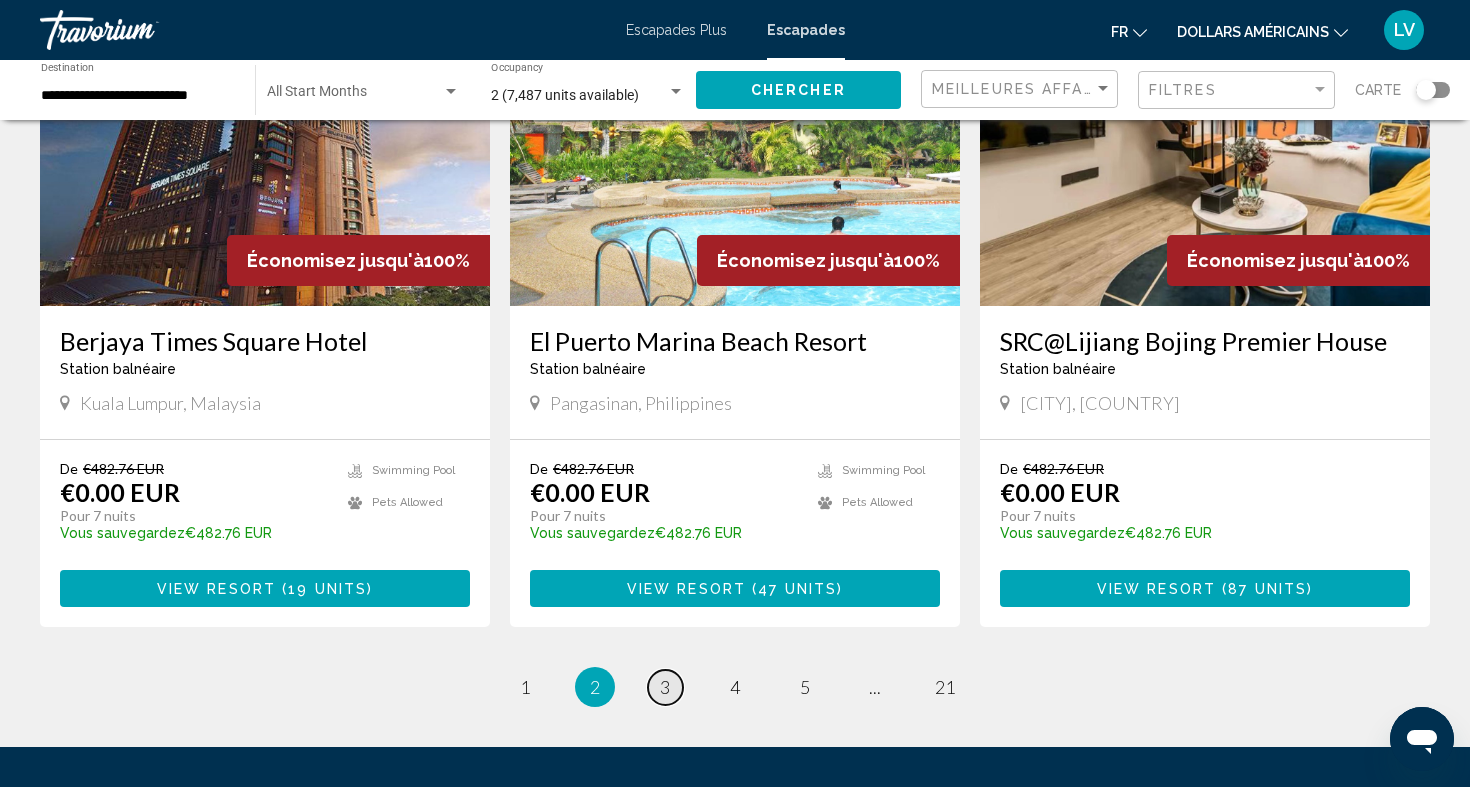 click on "3" at bounding box center (665, 687) 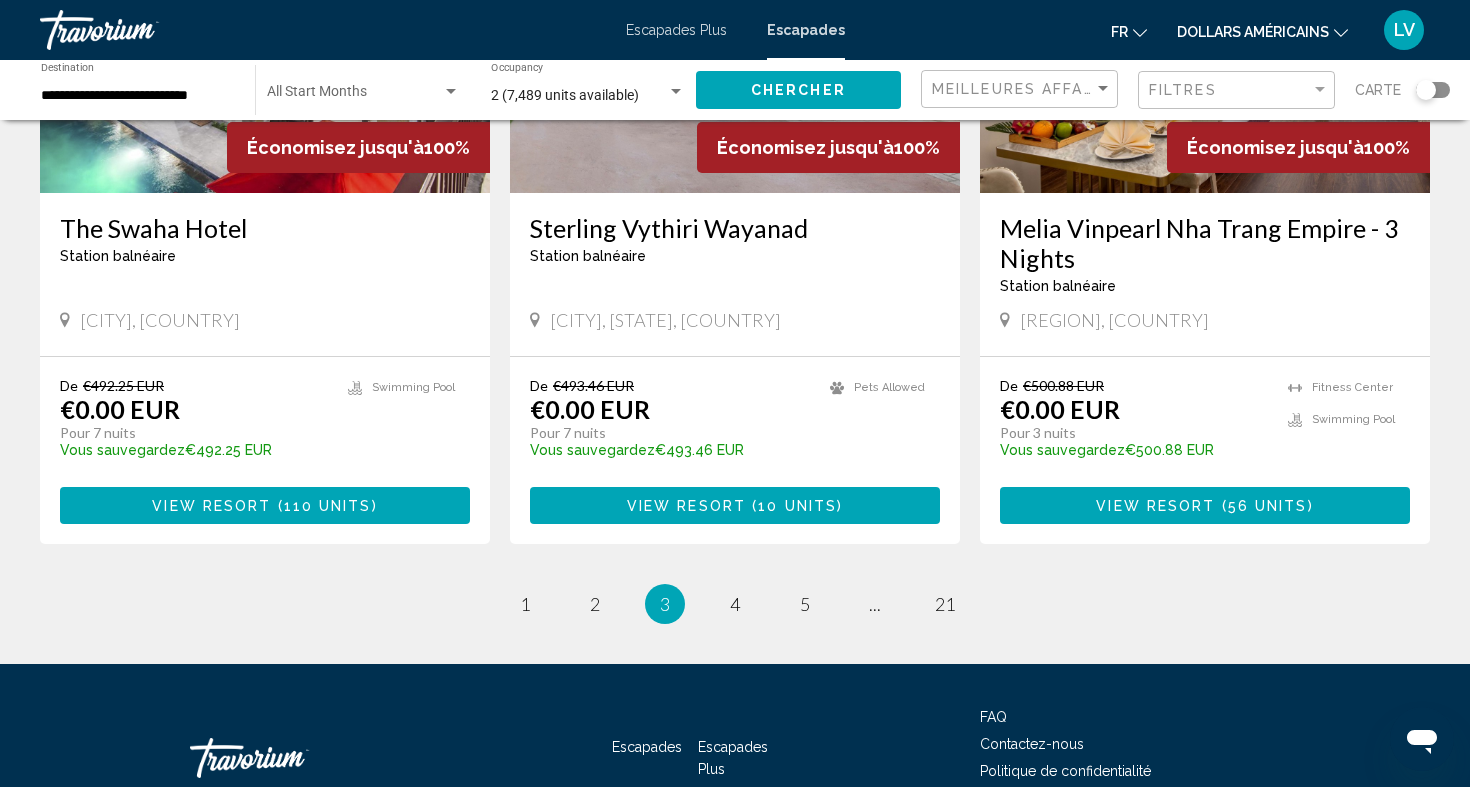scroll, scrollTop: 2369, scrollLeft: 0, axis: vertical 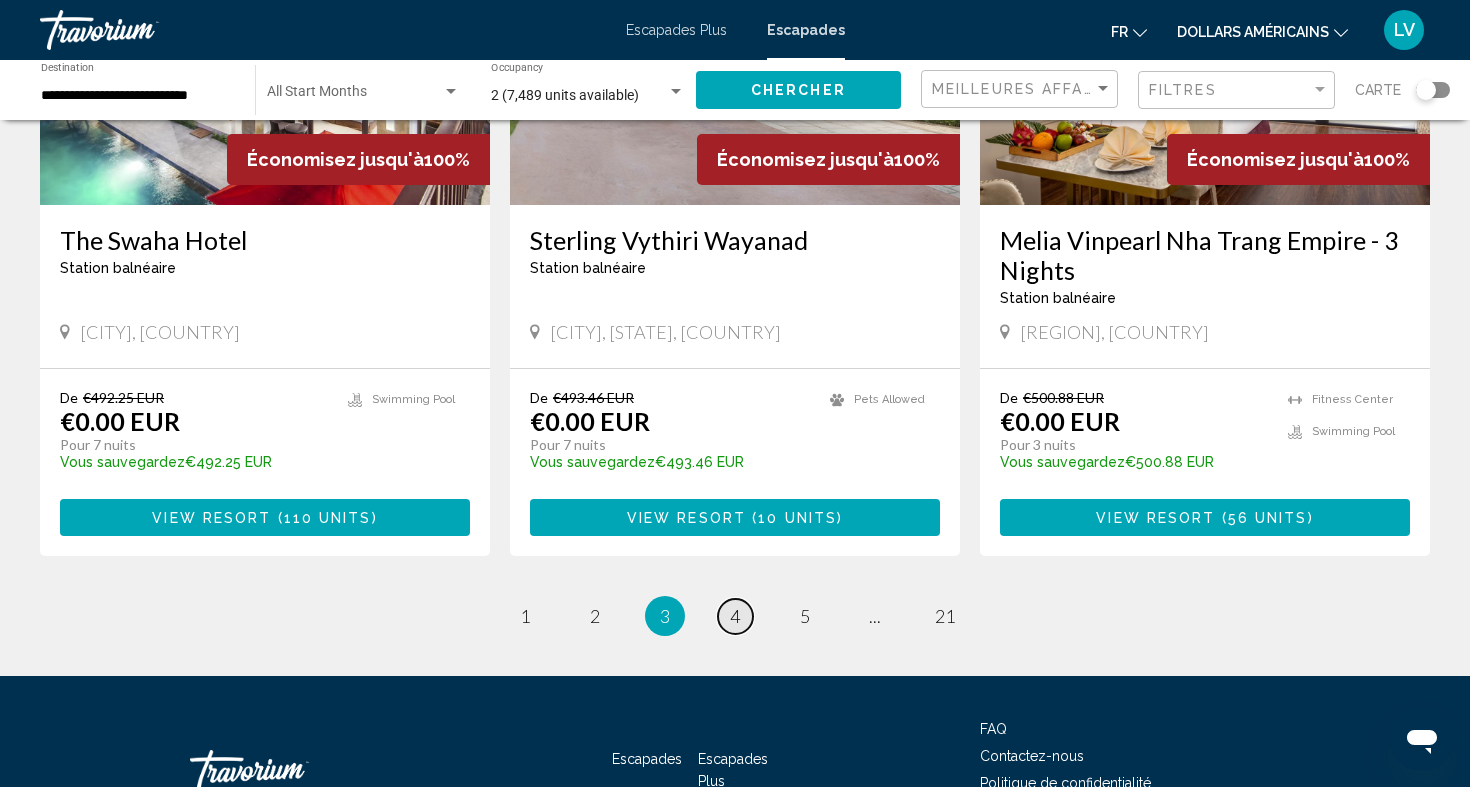 click on "page  4" at bounding box center (735, 616) 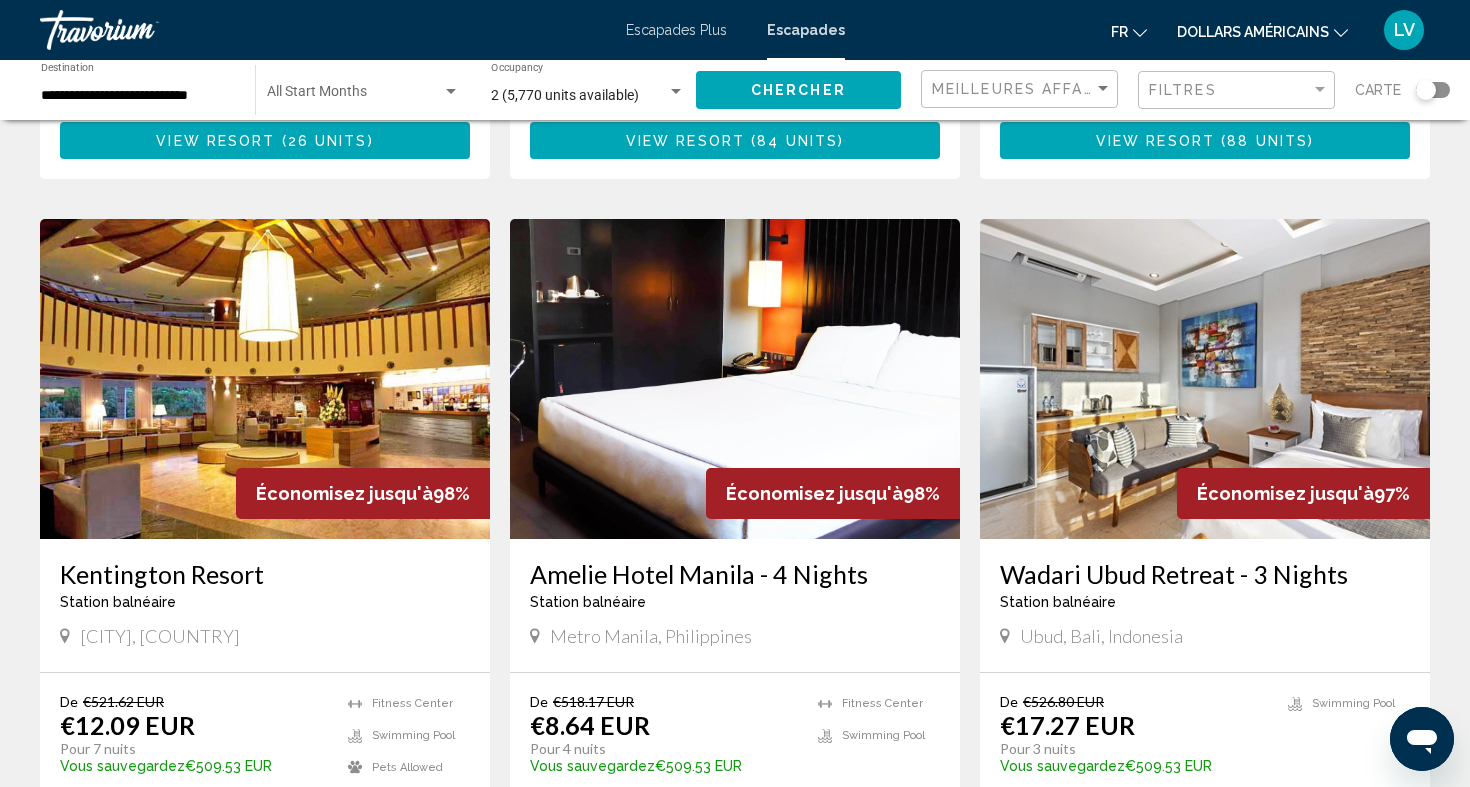 scroll, scrollTop: 2501, scrollLeft: 0, axis: vertical 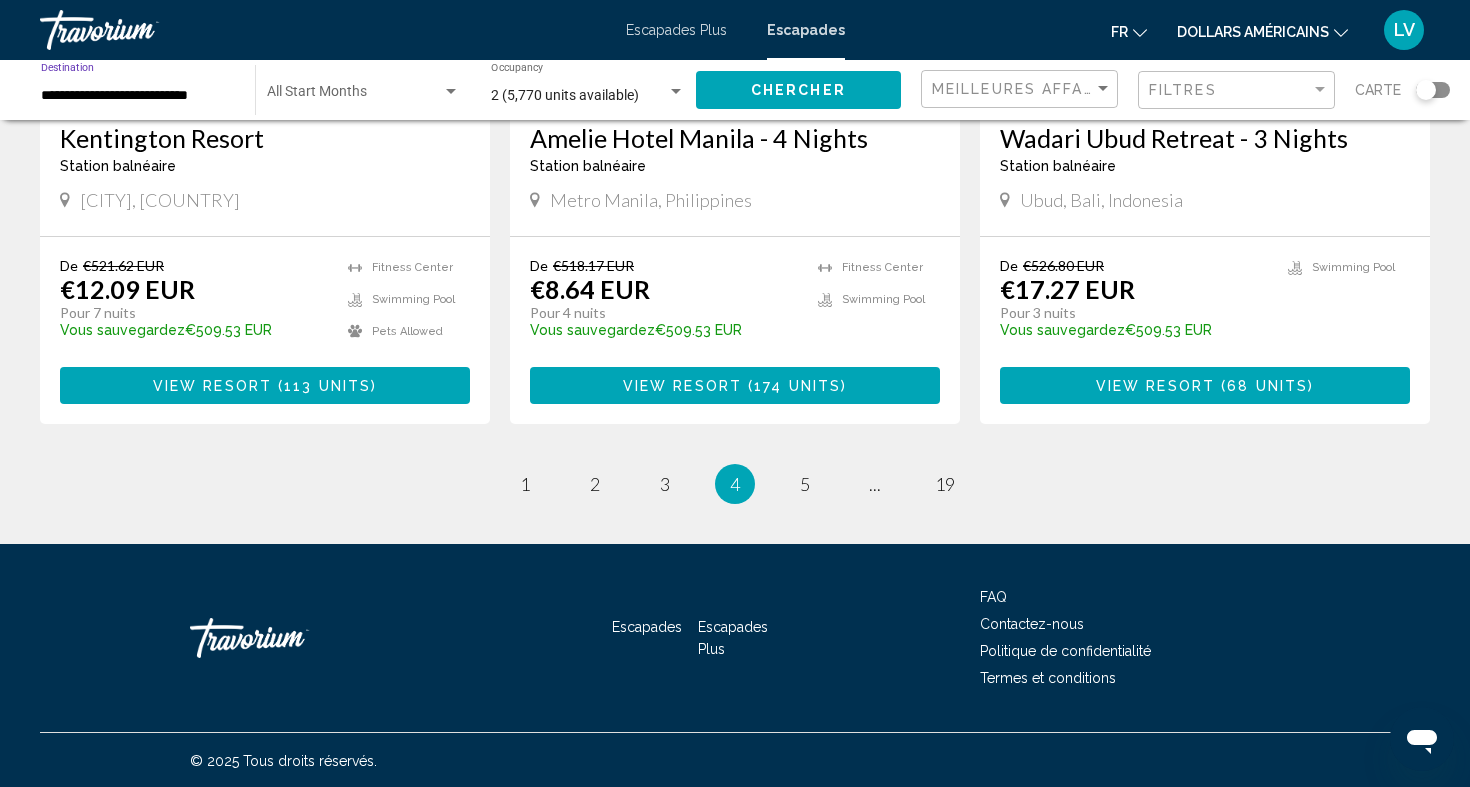 click on "**********" at bounding box center [138, 96] 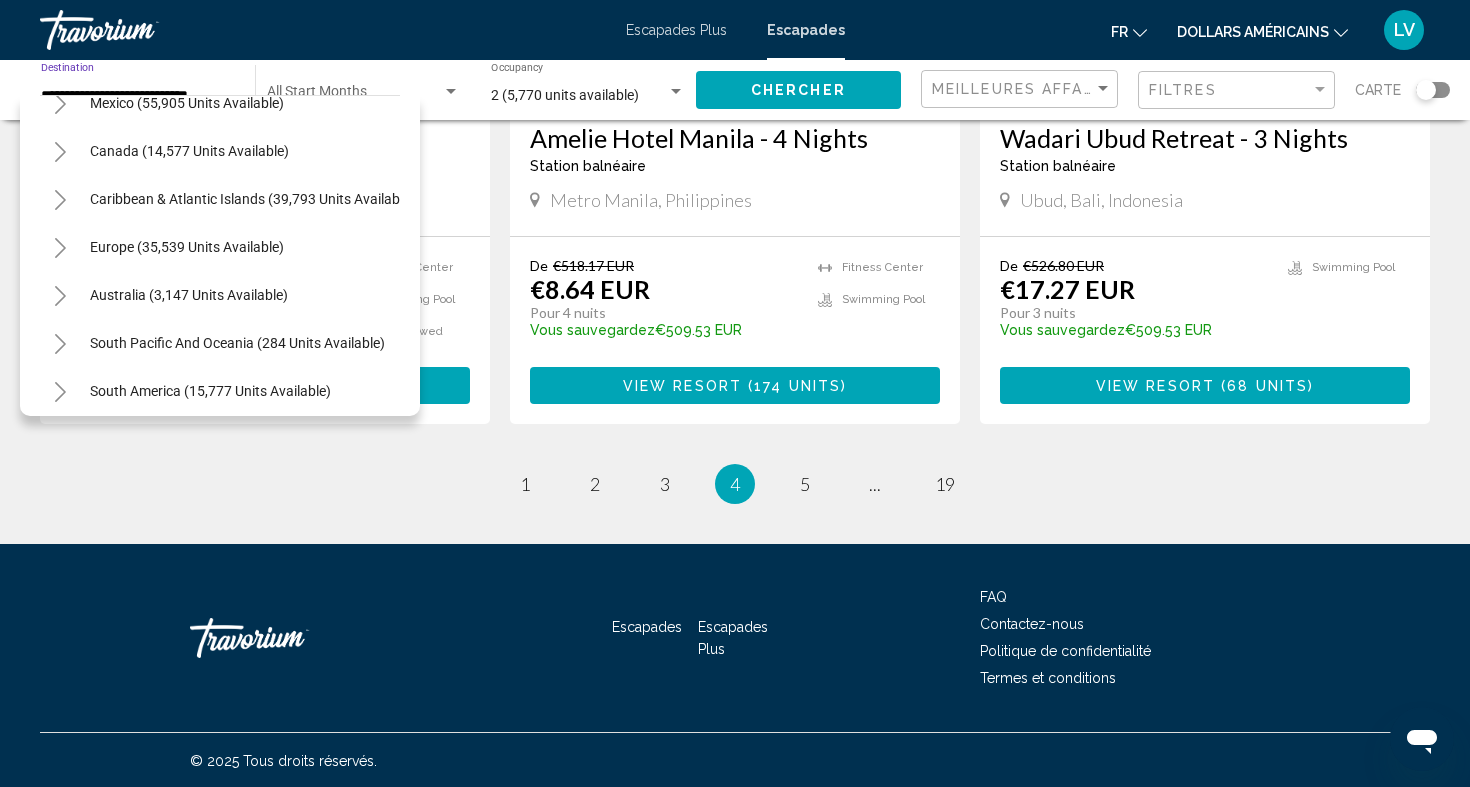 scroll, scrollTop: 0, scrollLeft: 0, axis: both 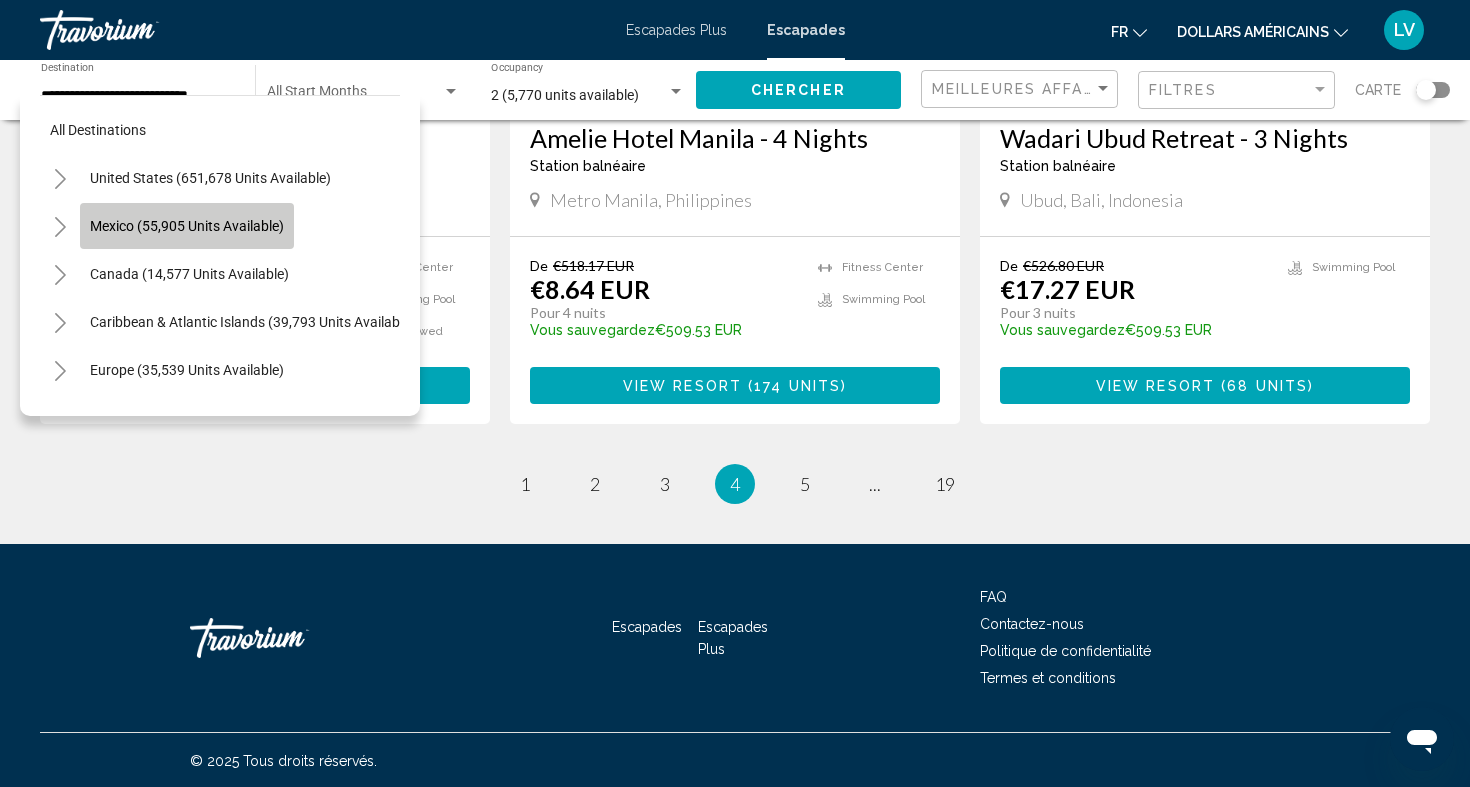 click on "Mexico (55,905 units available)" 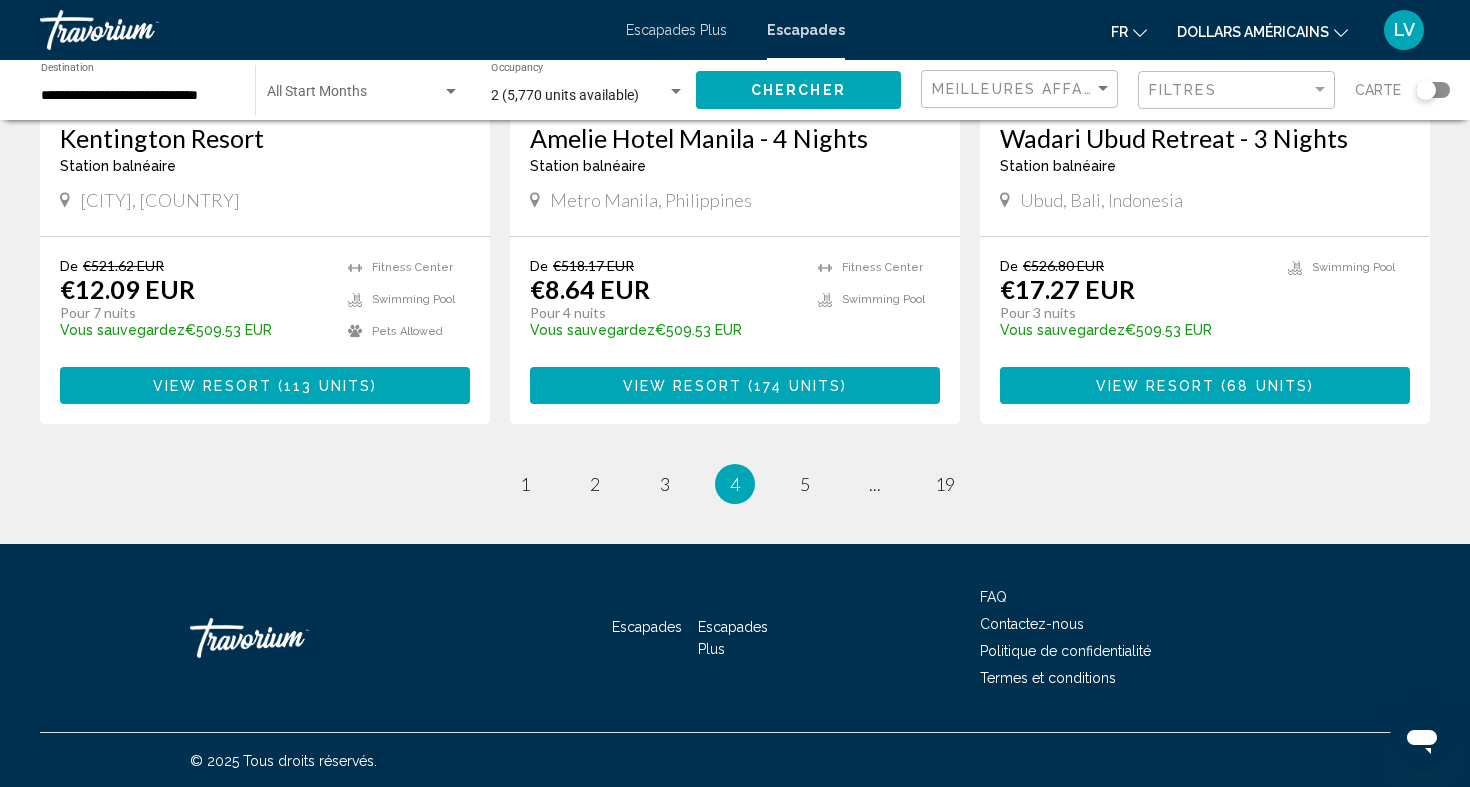 click on "Chercher" 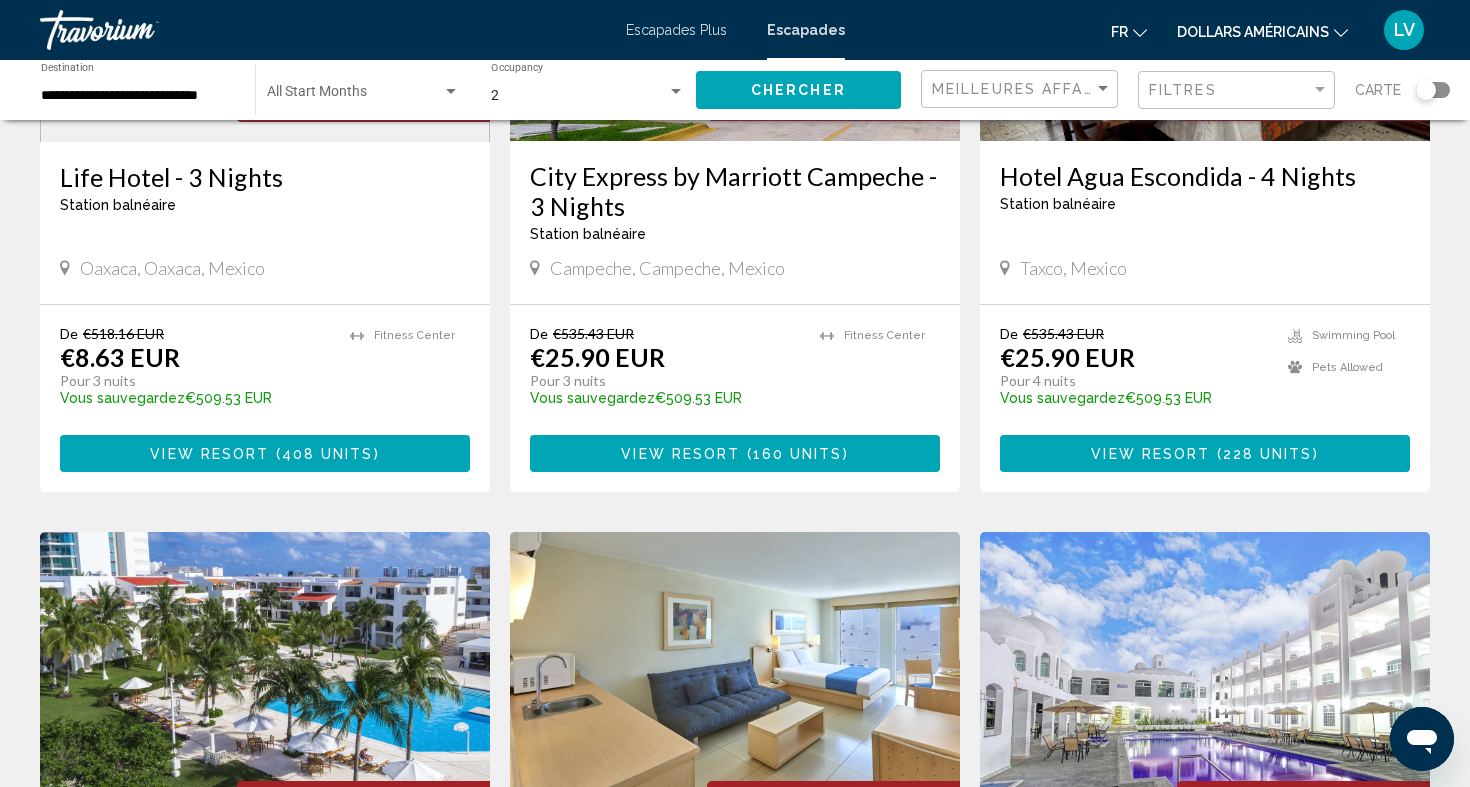 scroll, scrollTop: 2562, scrollLeft: 0, axis: vertical 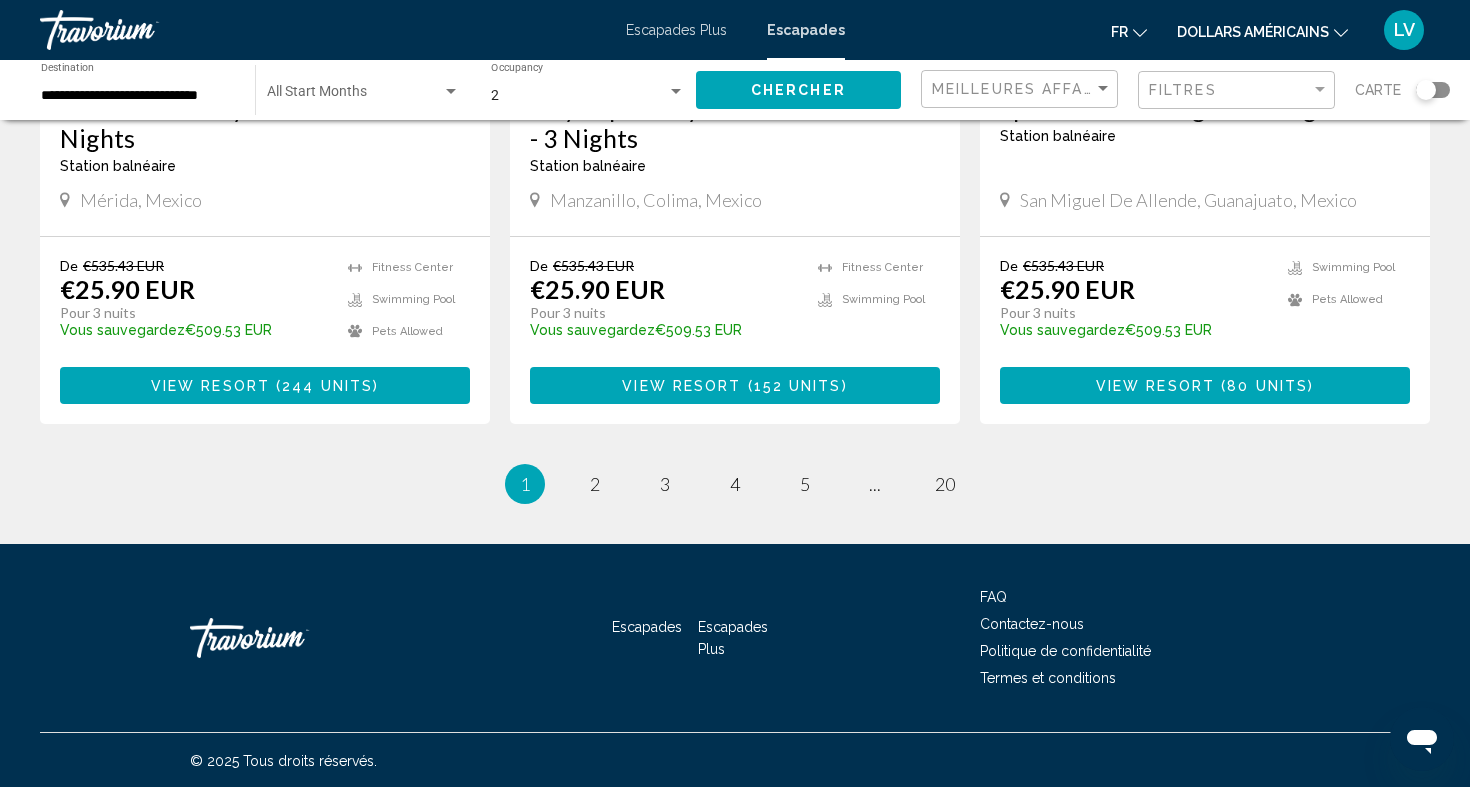 click on "1 / 20  You're on page  1 page  2 page  3 page  4 page  5 page  ... page  20" at bounding box center [735, 484] 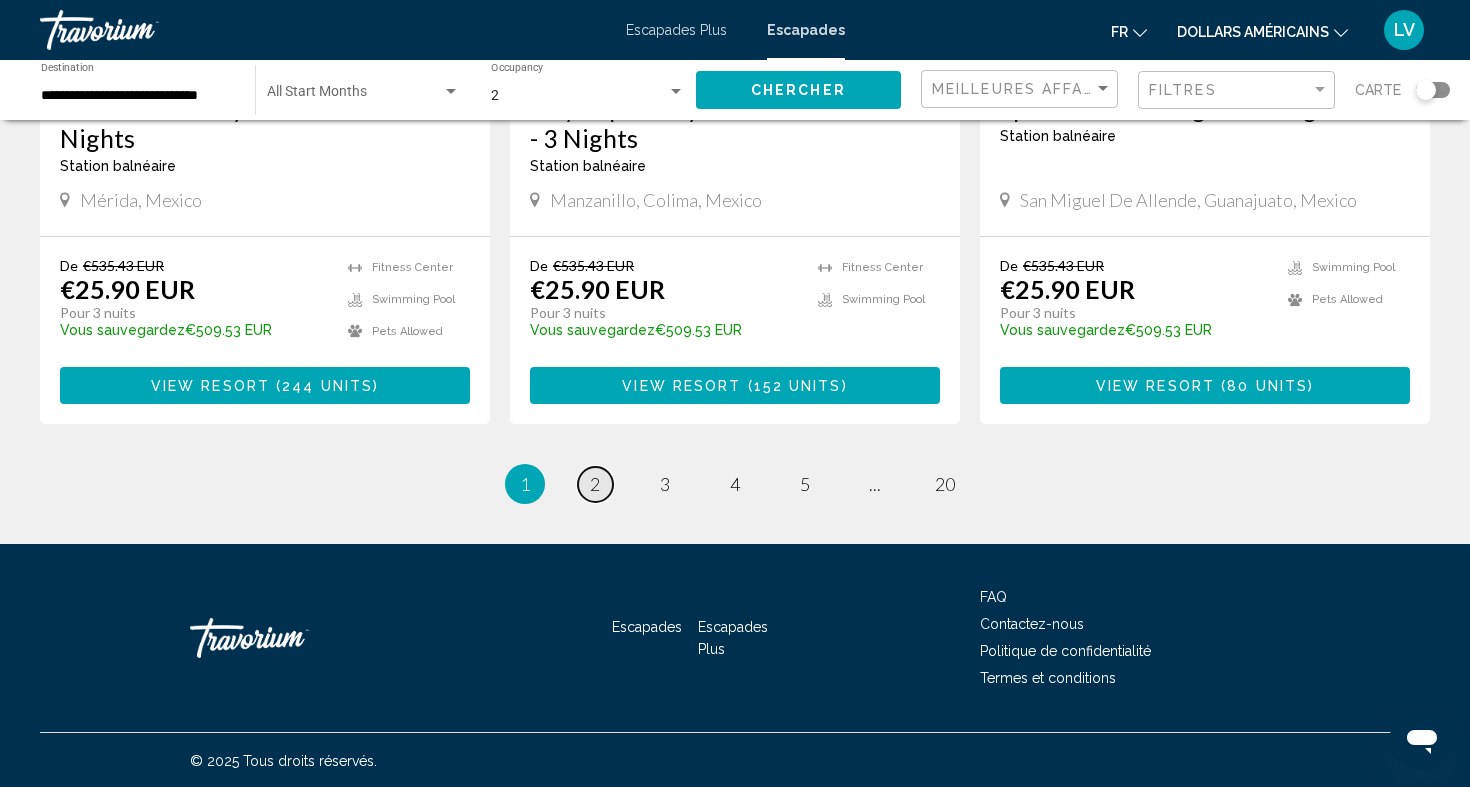click on "page  2" at bounding box center (595, 484) 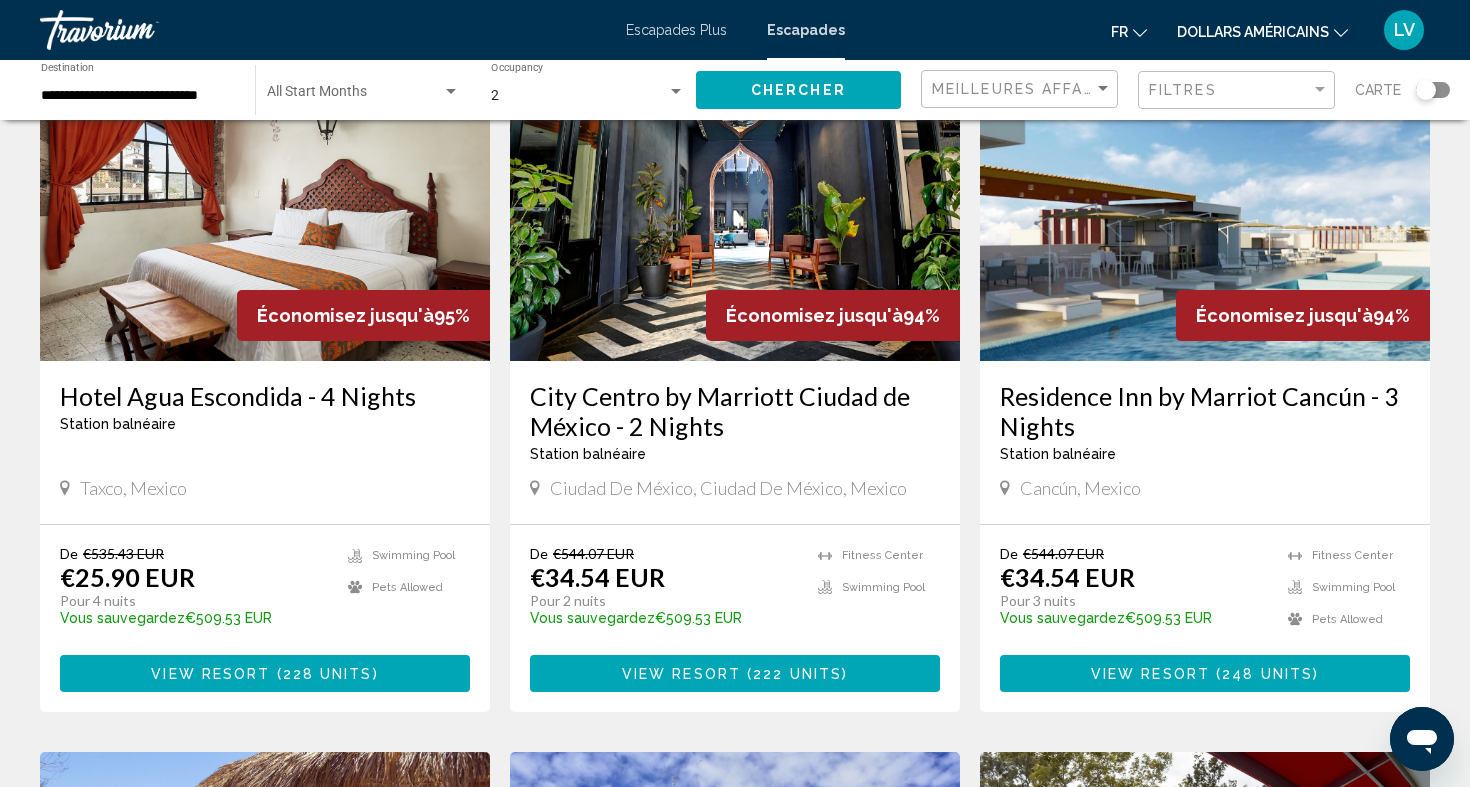 scroll, scrollTop: 163, scrollLeft: 0, axis: vertical 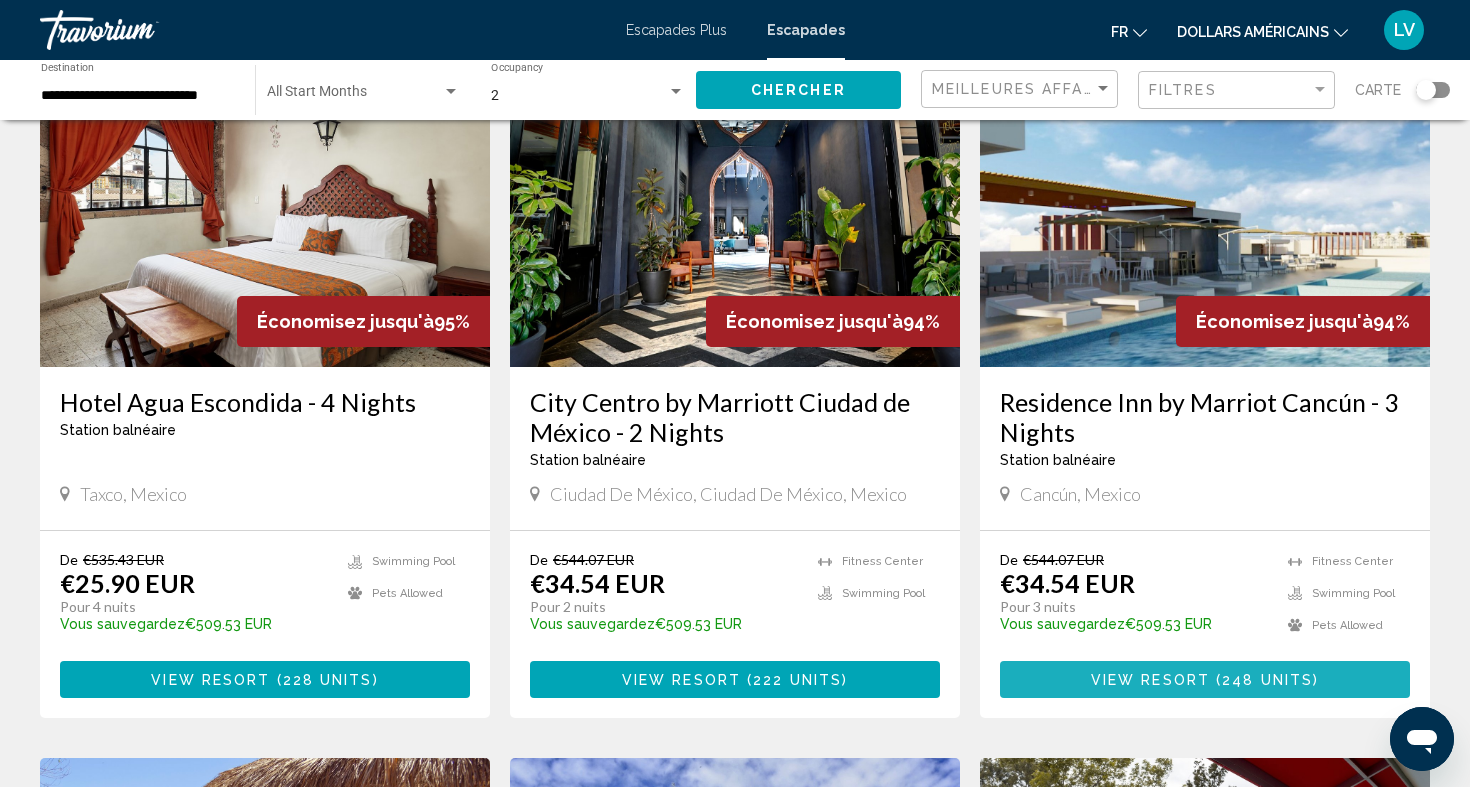 click on "View Resort" at bounding box center (1150, 680) 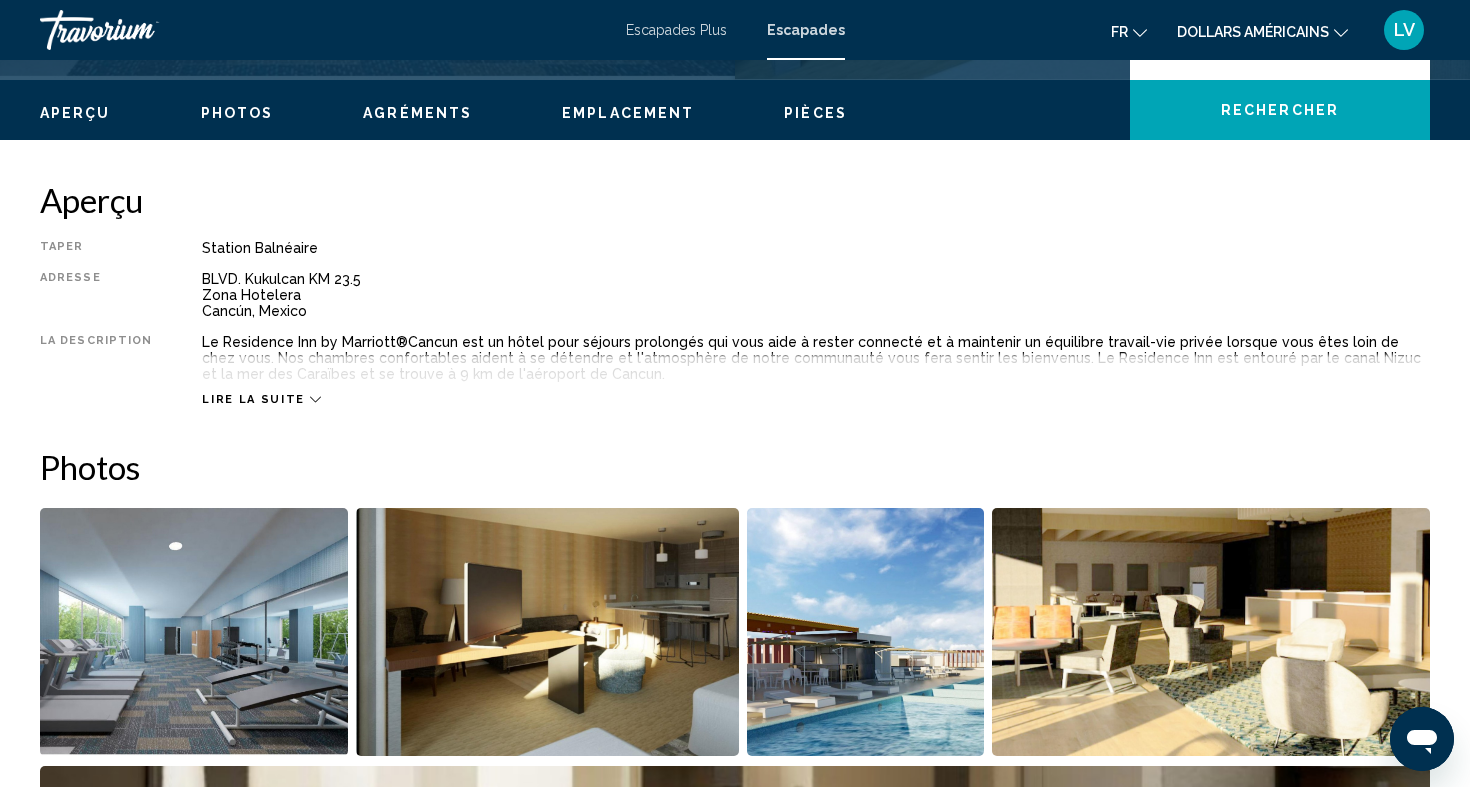 scroll, scrollTop: 595, scrollLeft: 0, axis: vertical 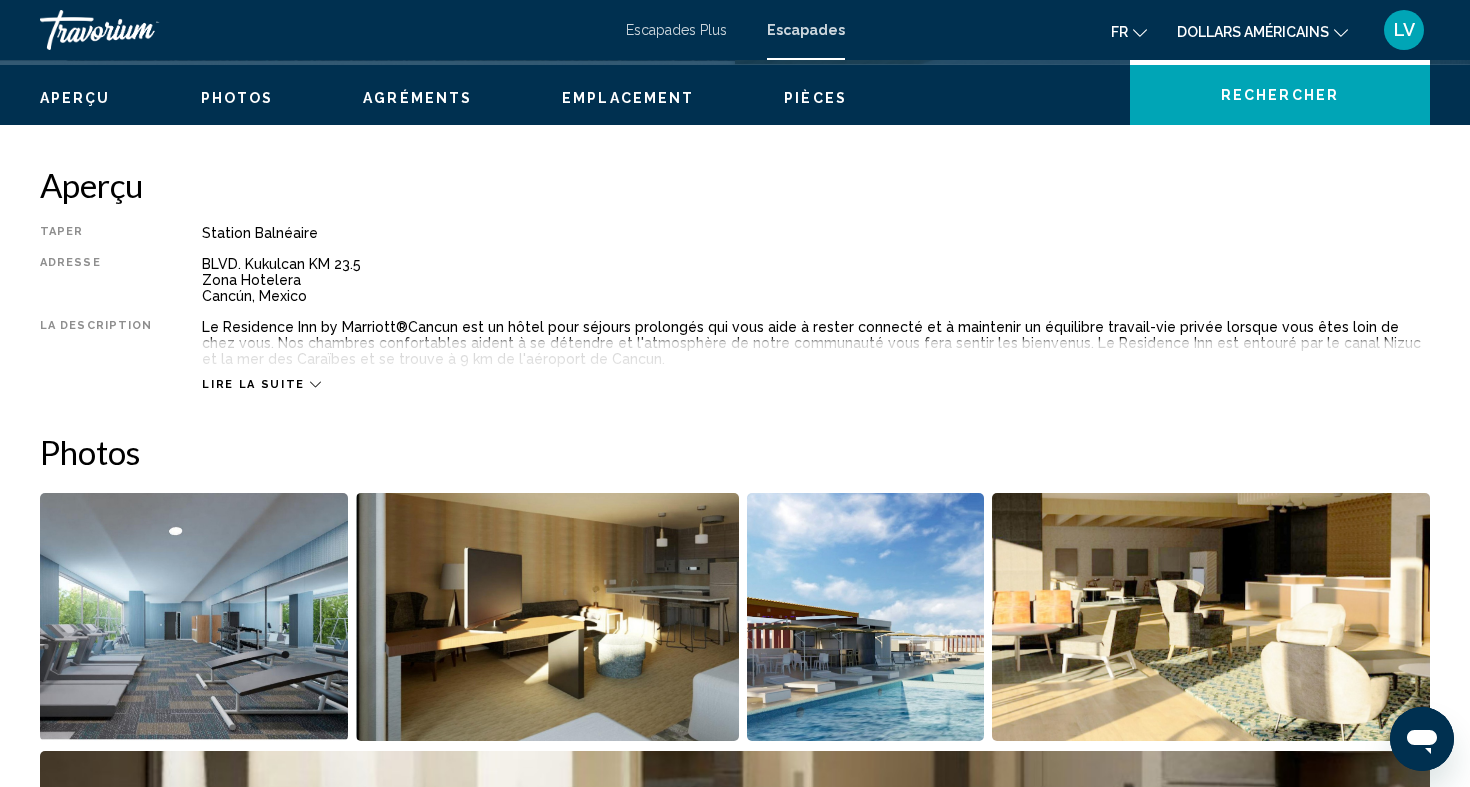 click at bounding box center (194, 617) 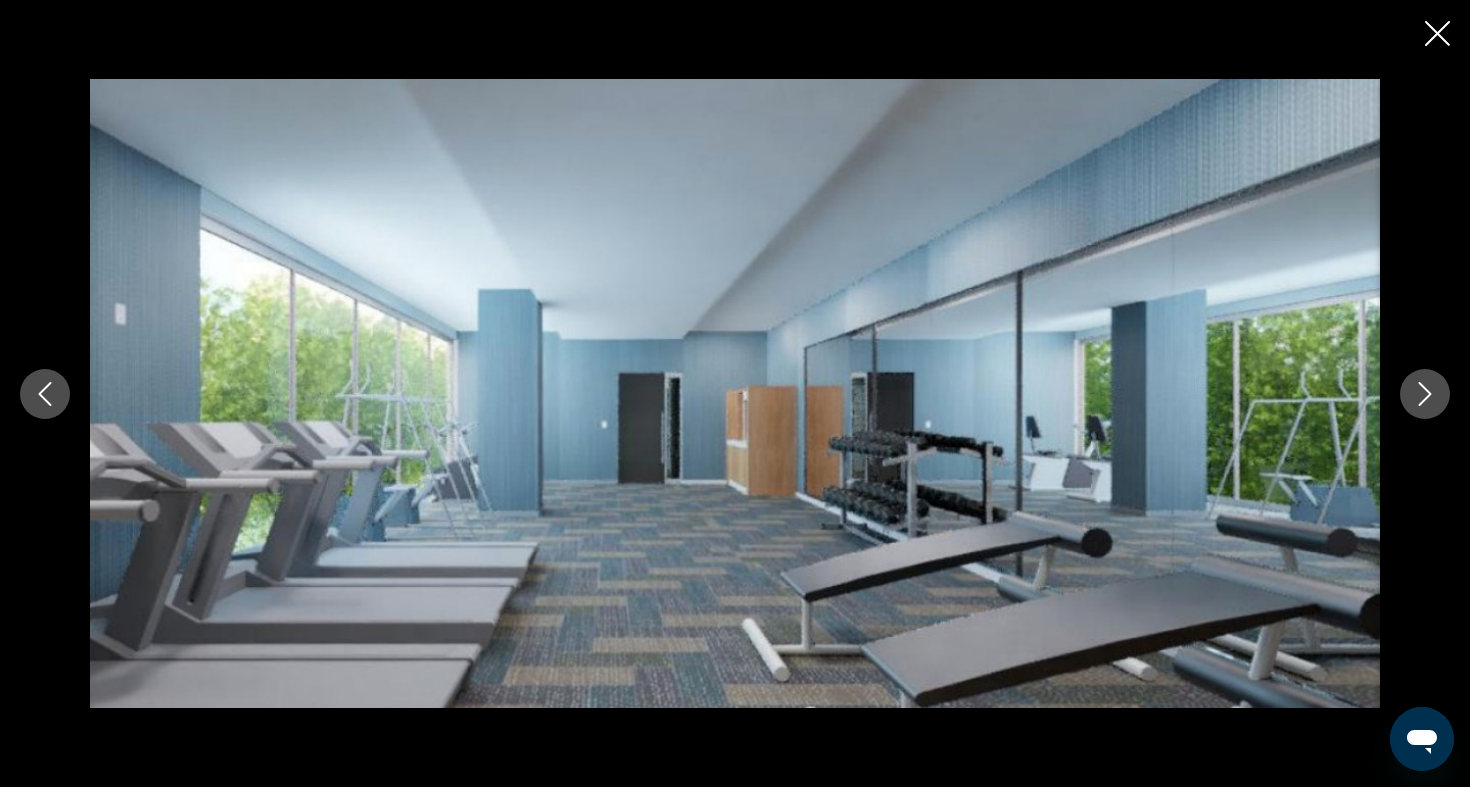 click 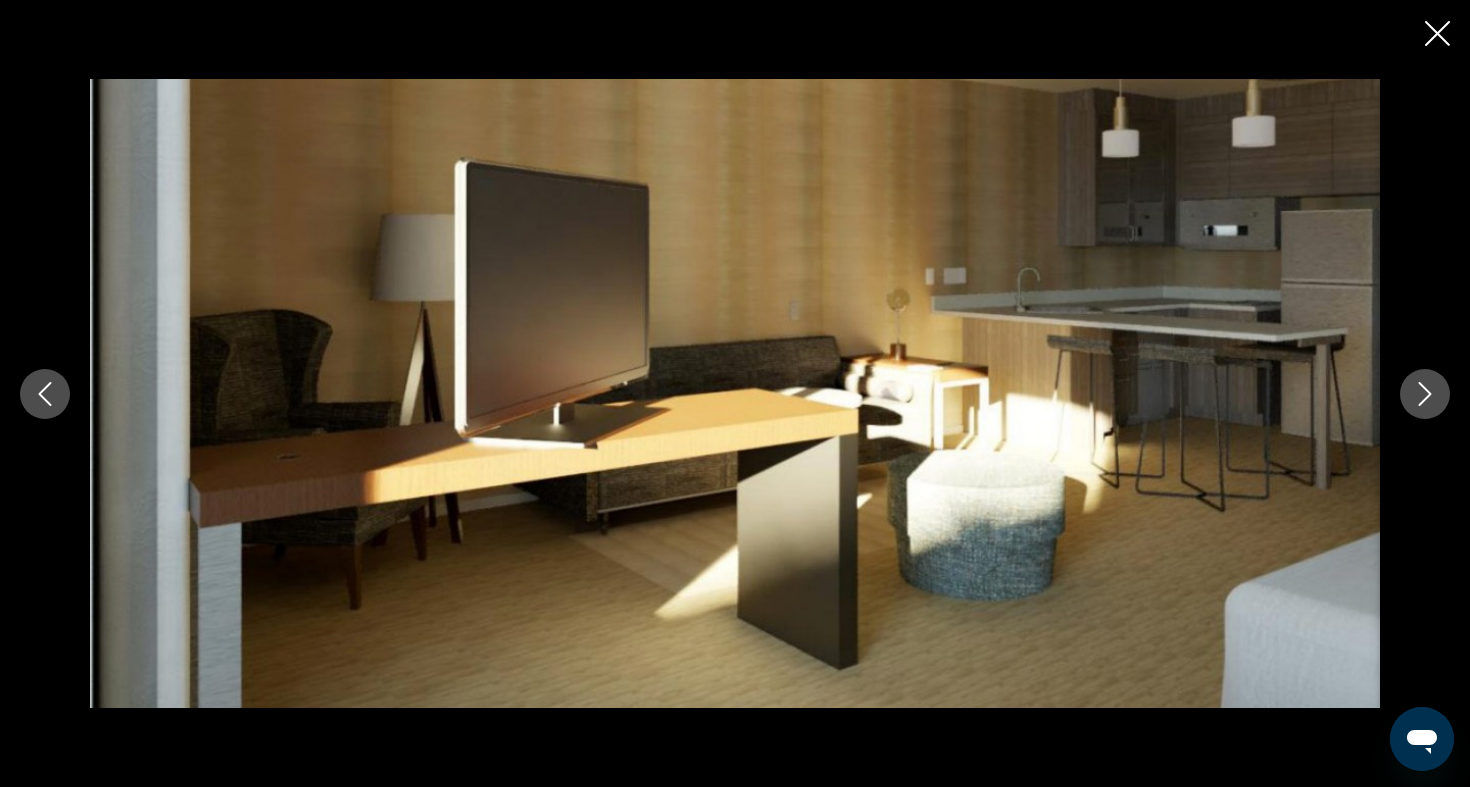click 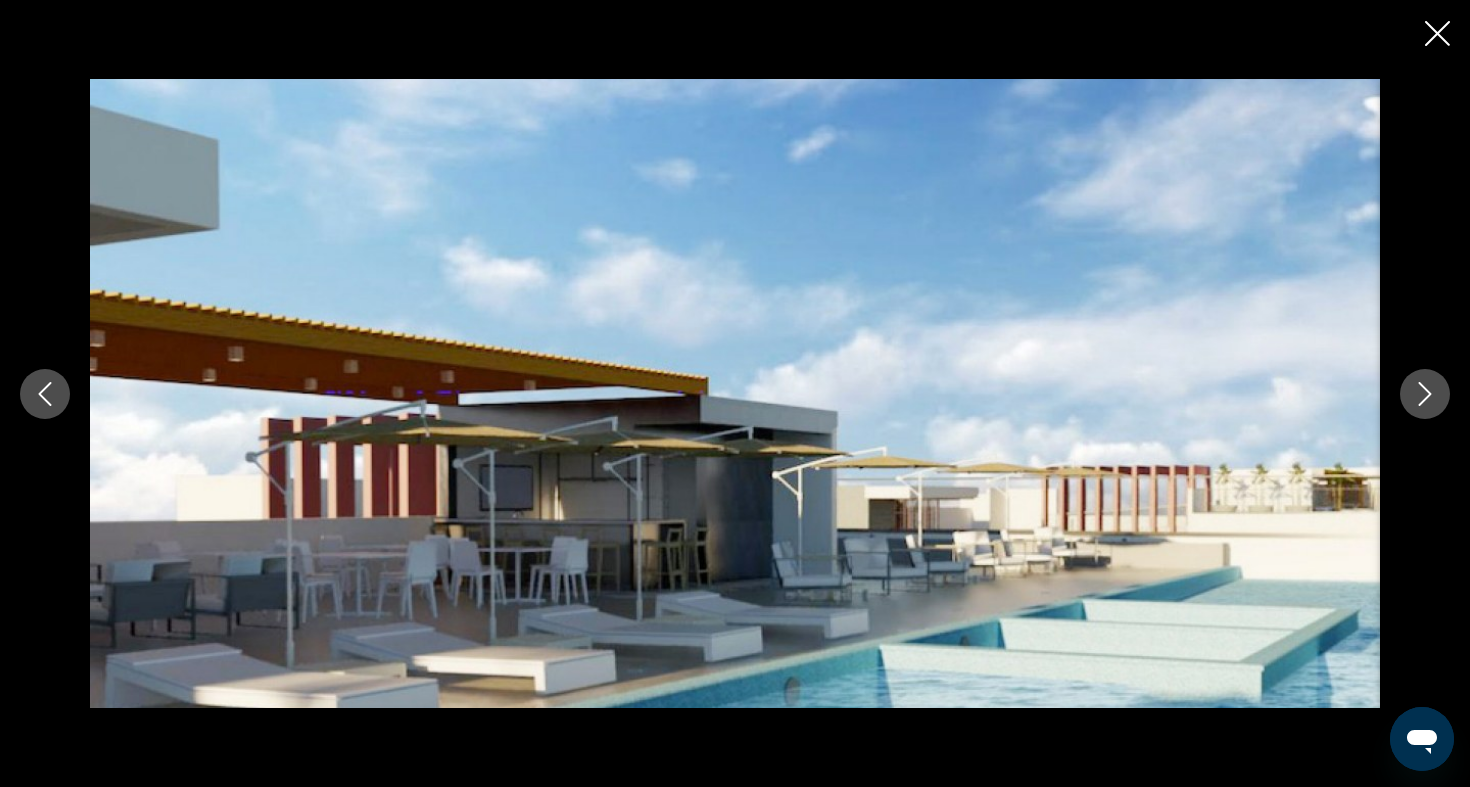 click 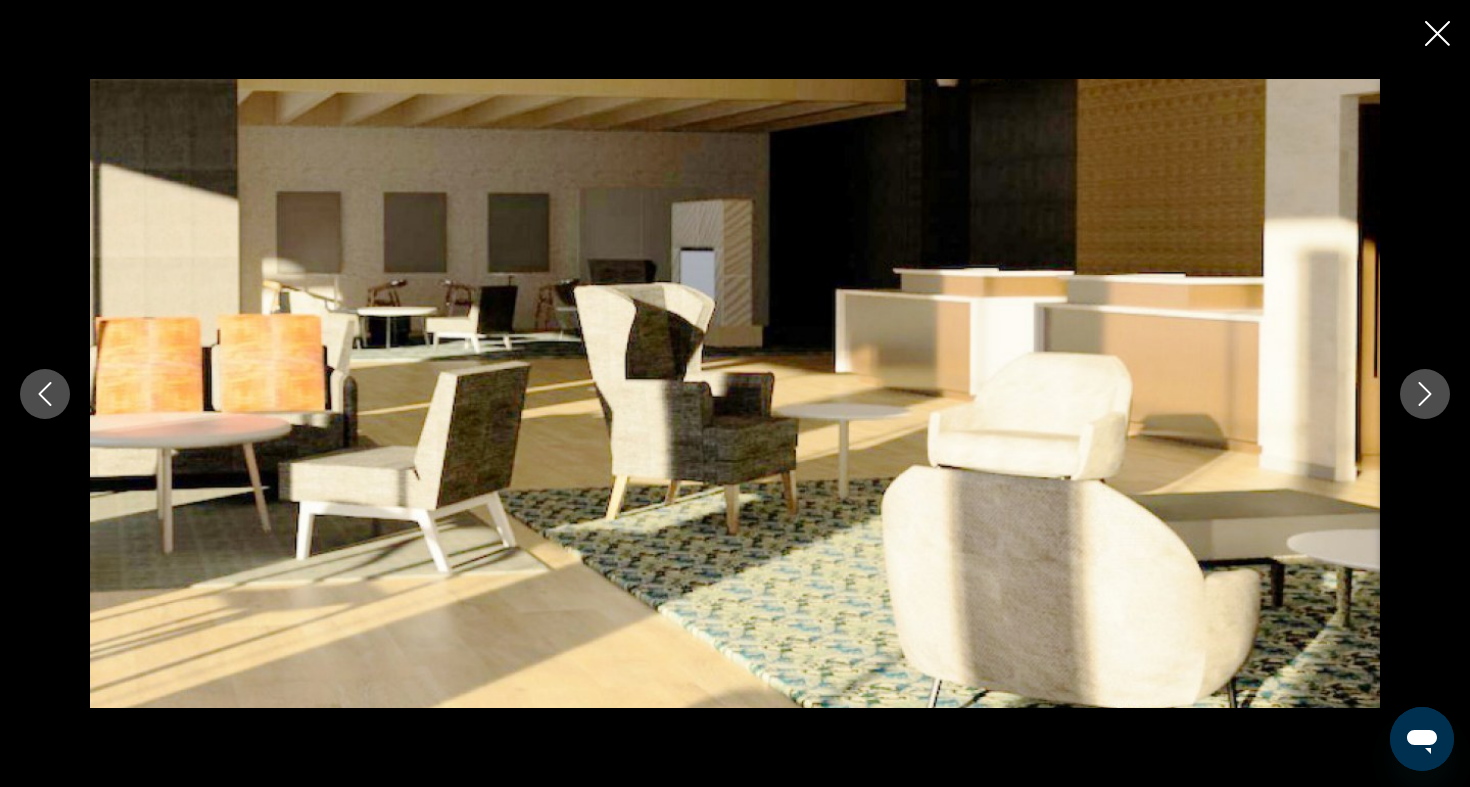 click 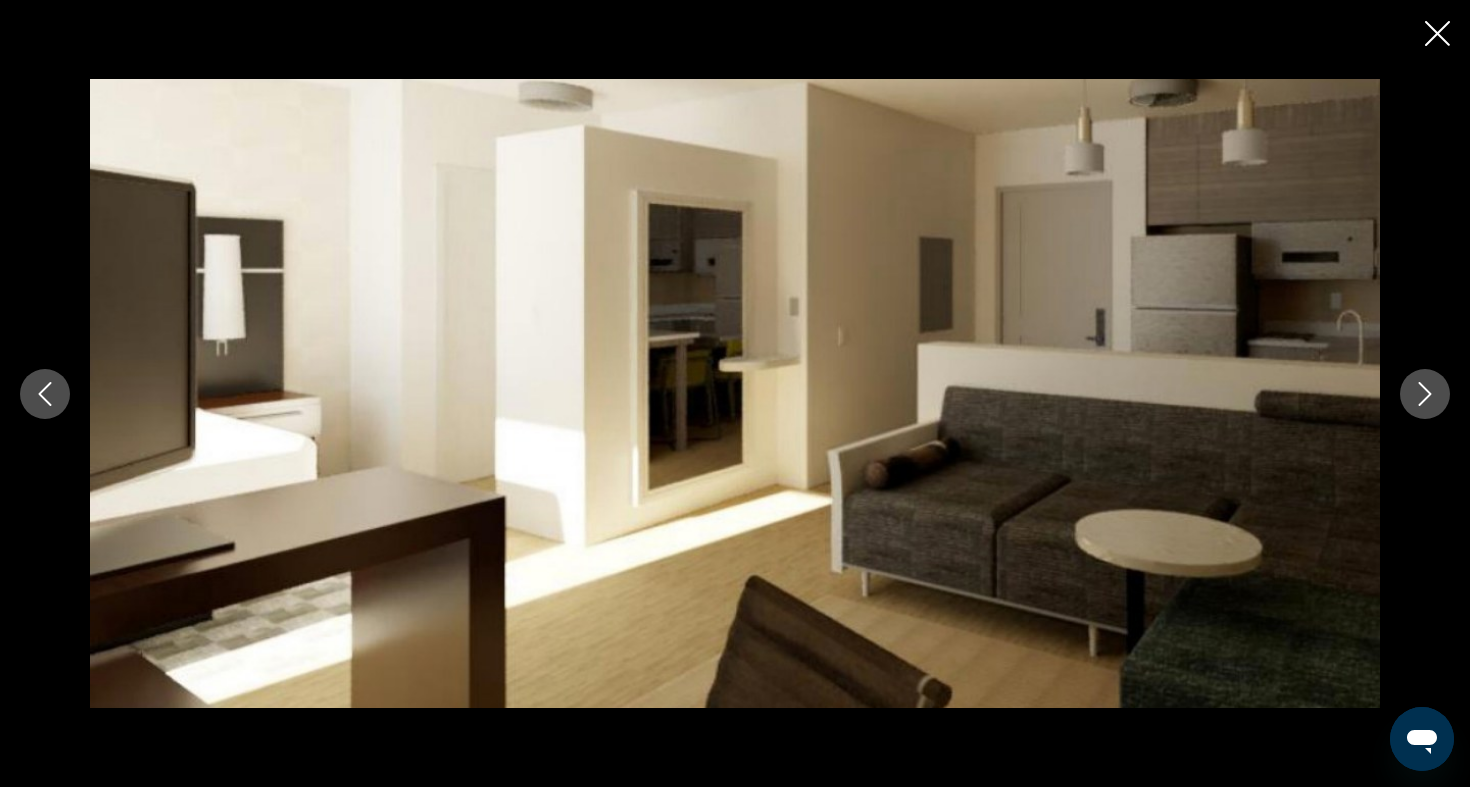 click 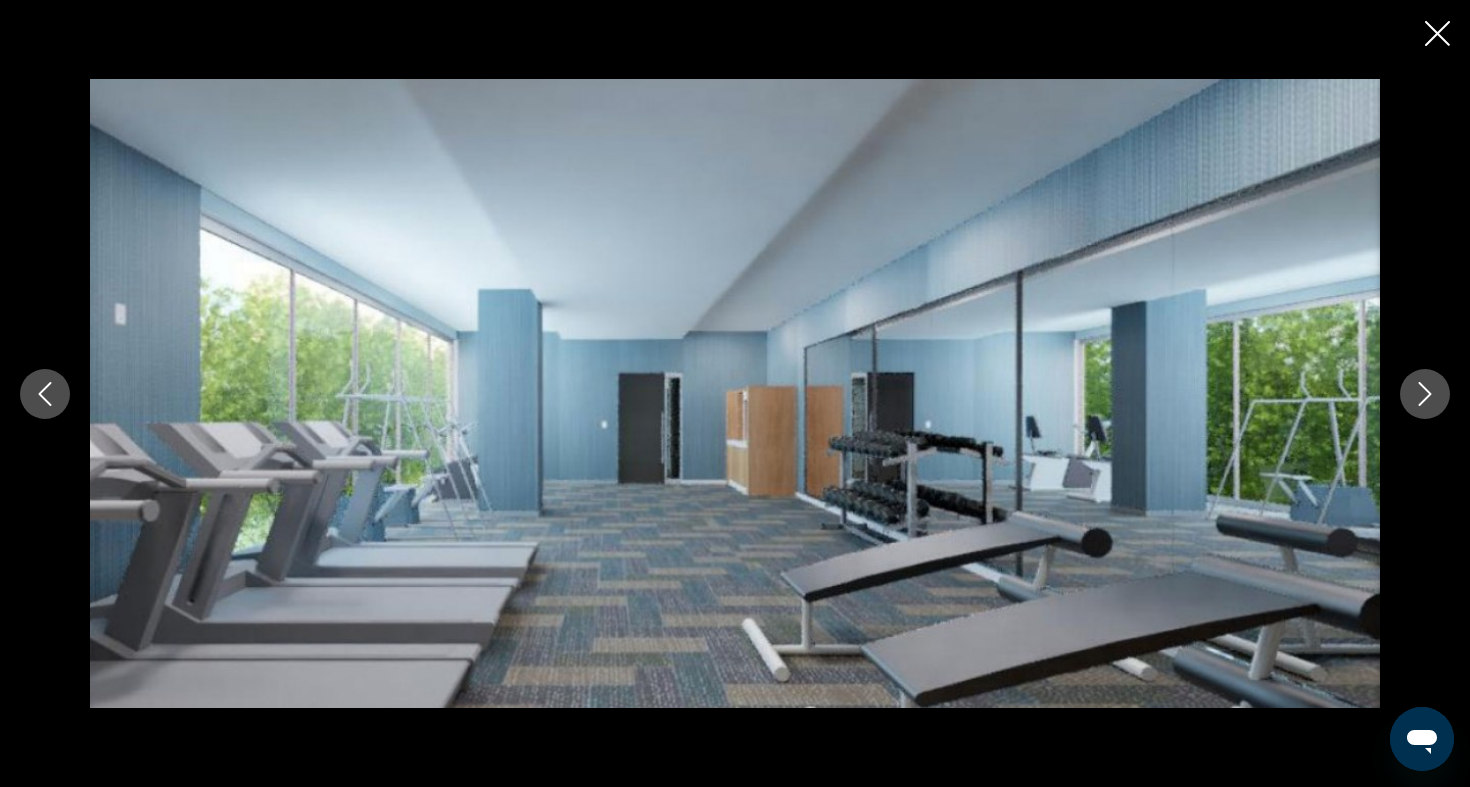 click 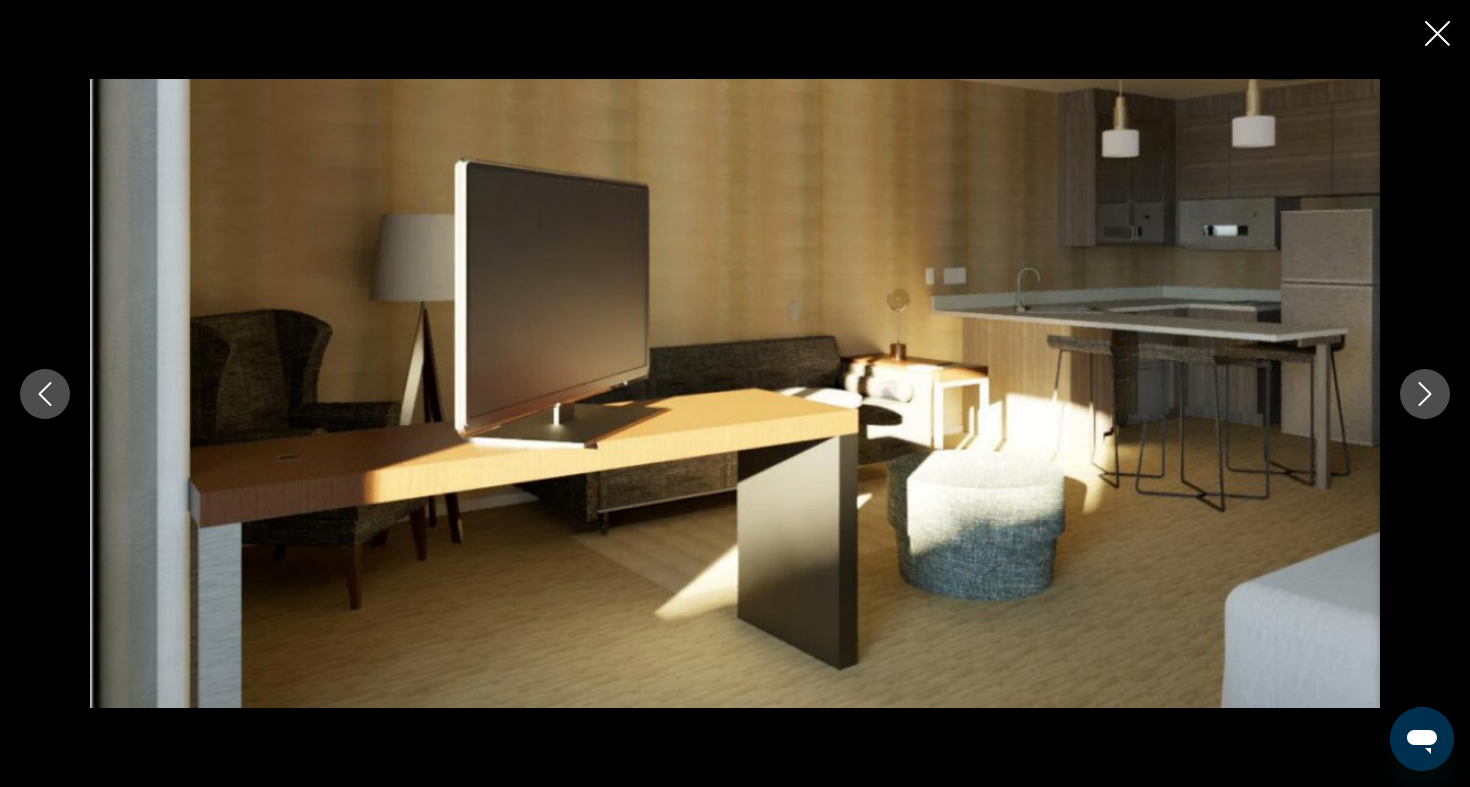click 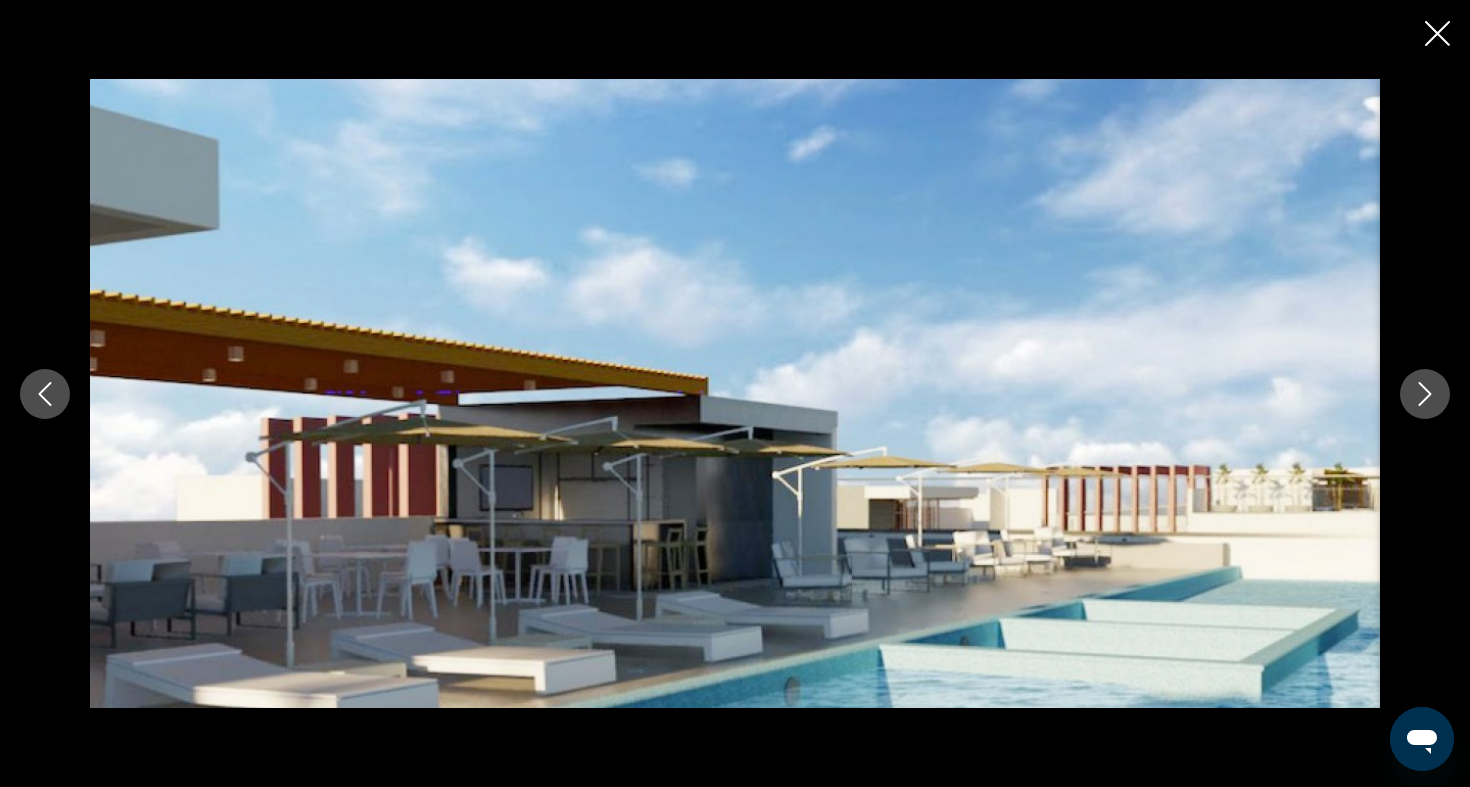 click 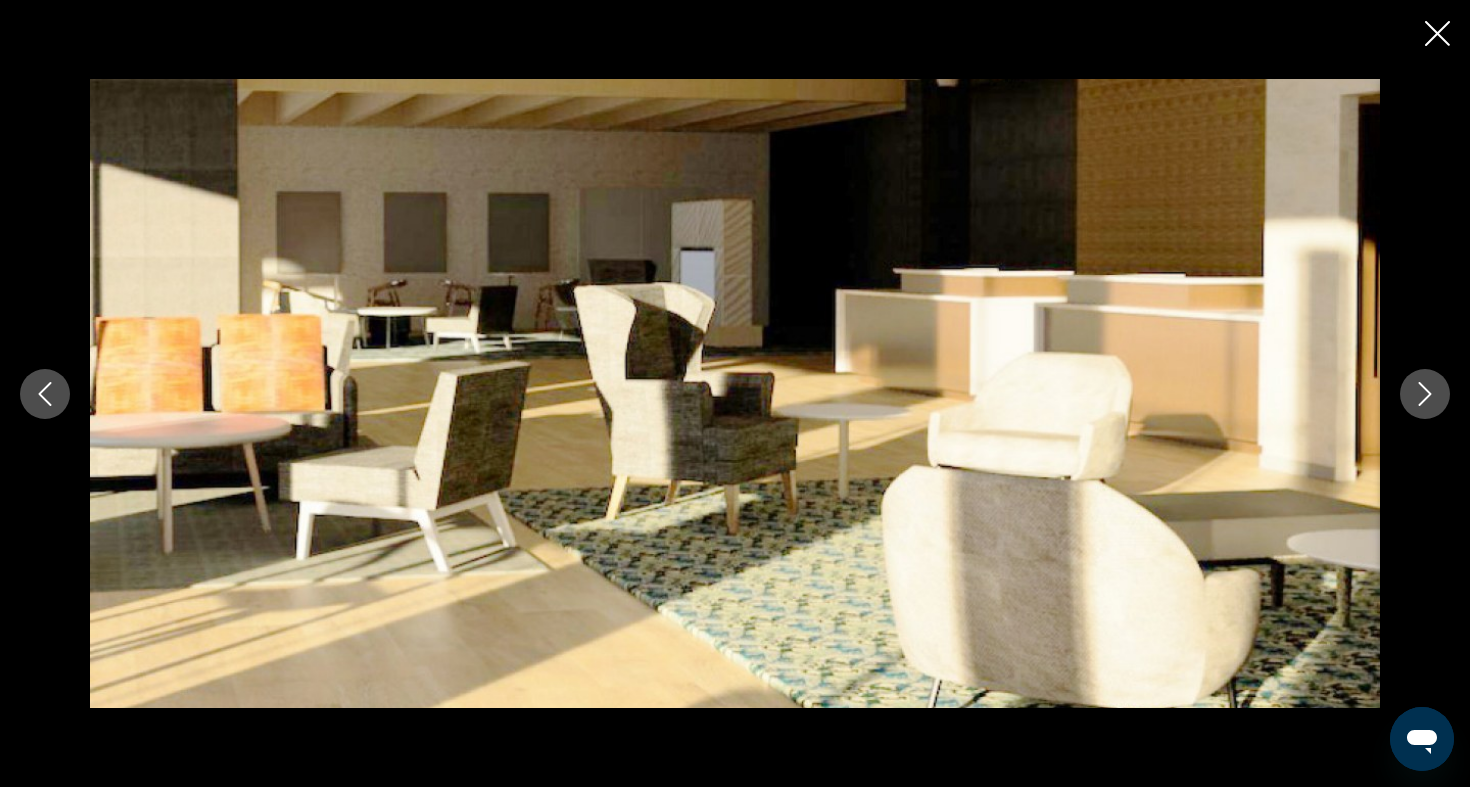 click 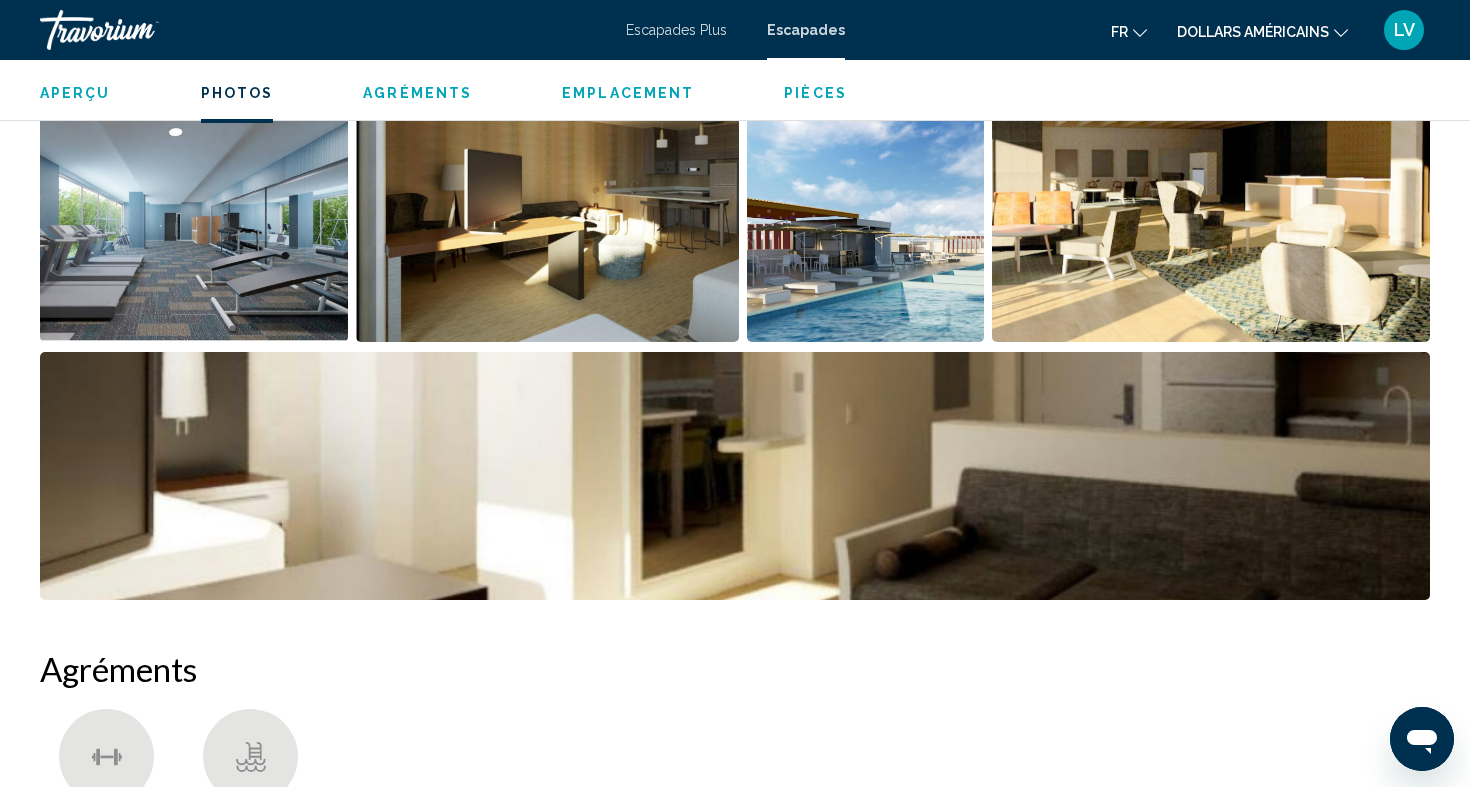 scroll, scrollTop: 778, scrollLeft: 0, axis: vertical 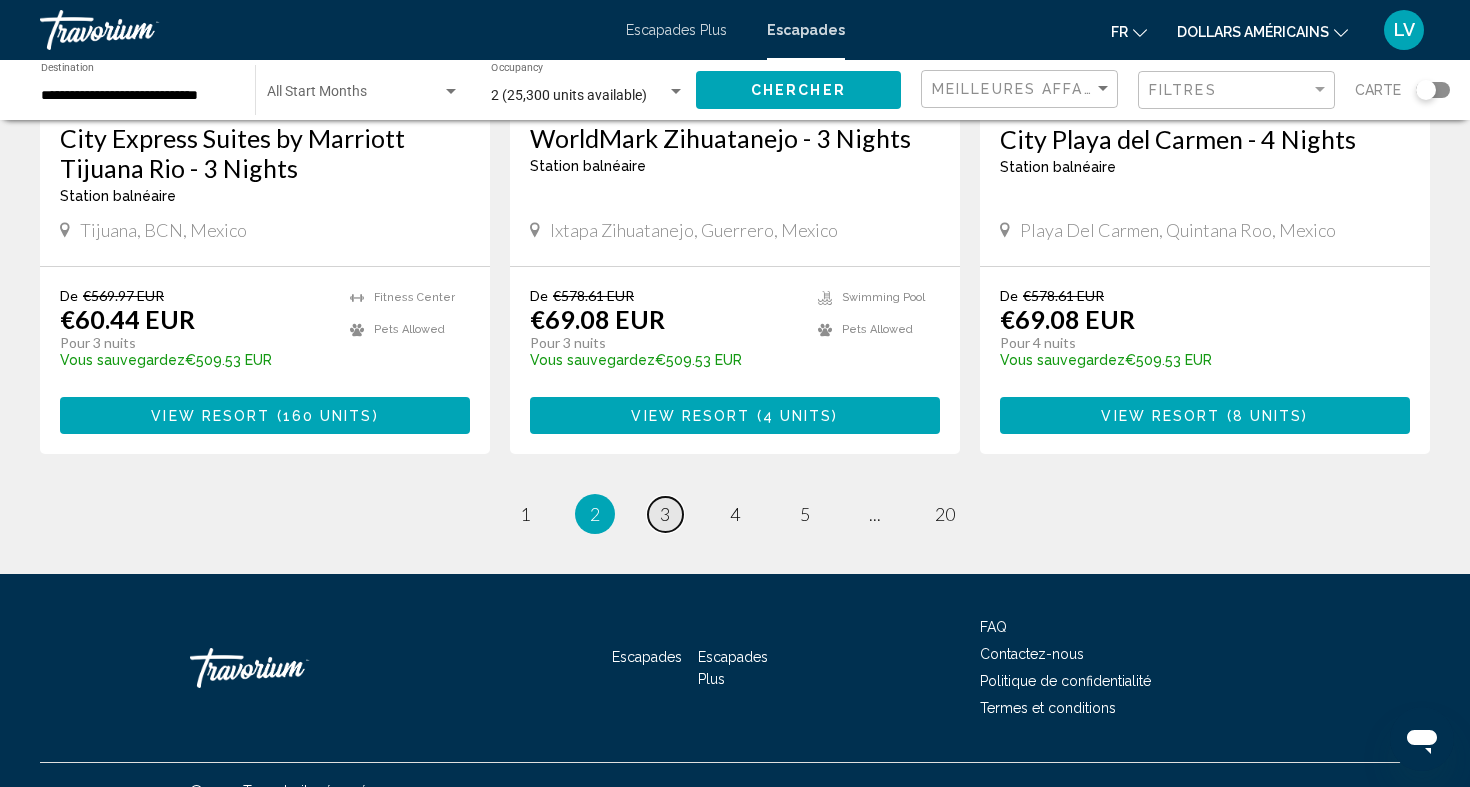 click on "3" at bounding box center (665, 514) 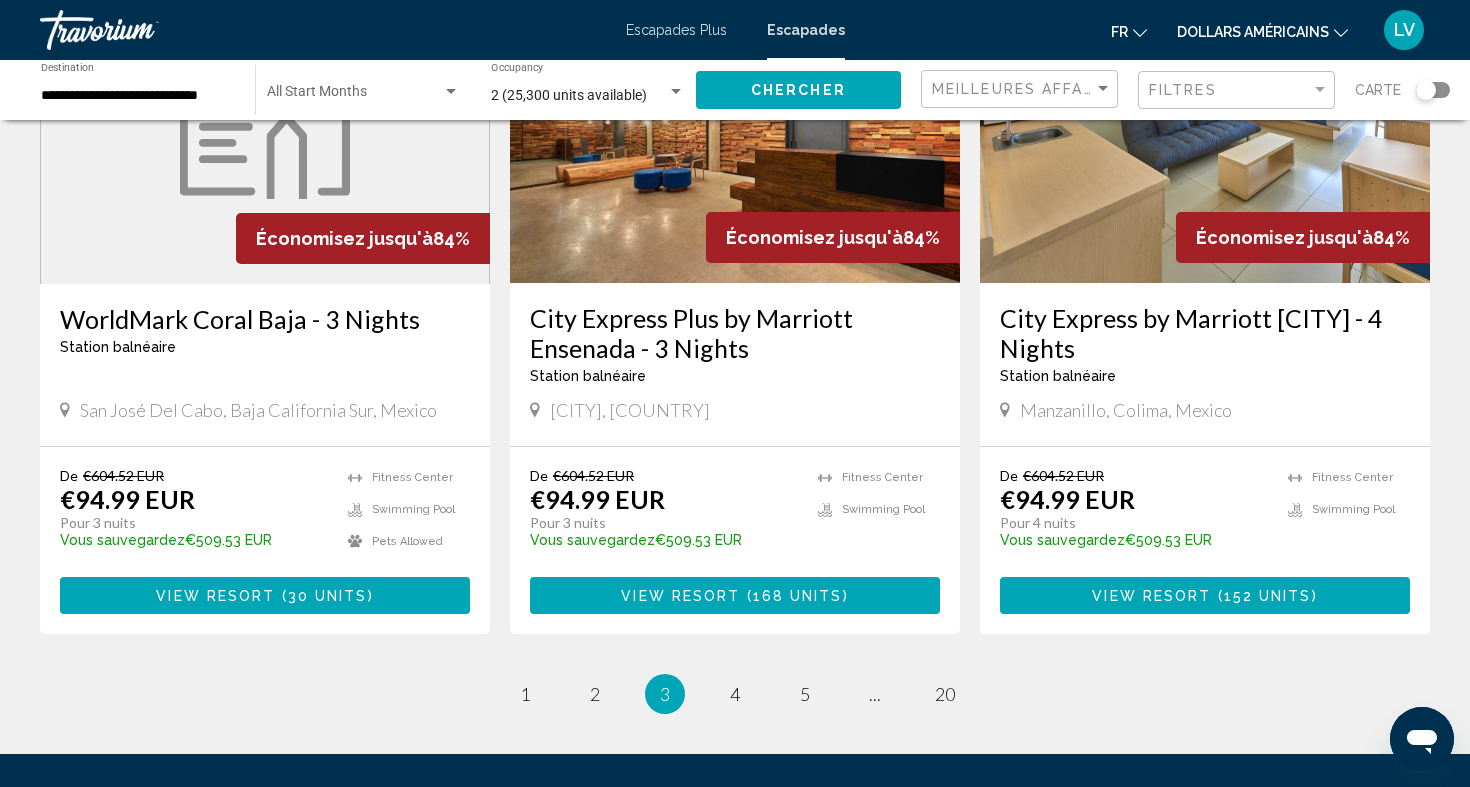 scroll, scrollTop: 2418, scrollLeft: 0, axis: vertical 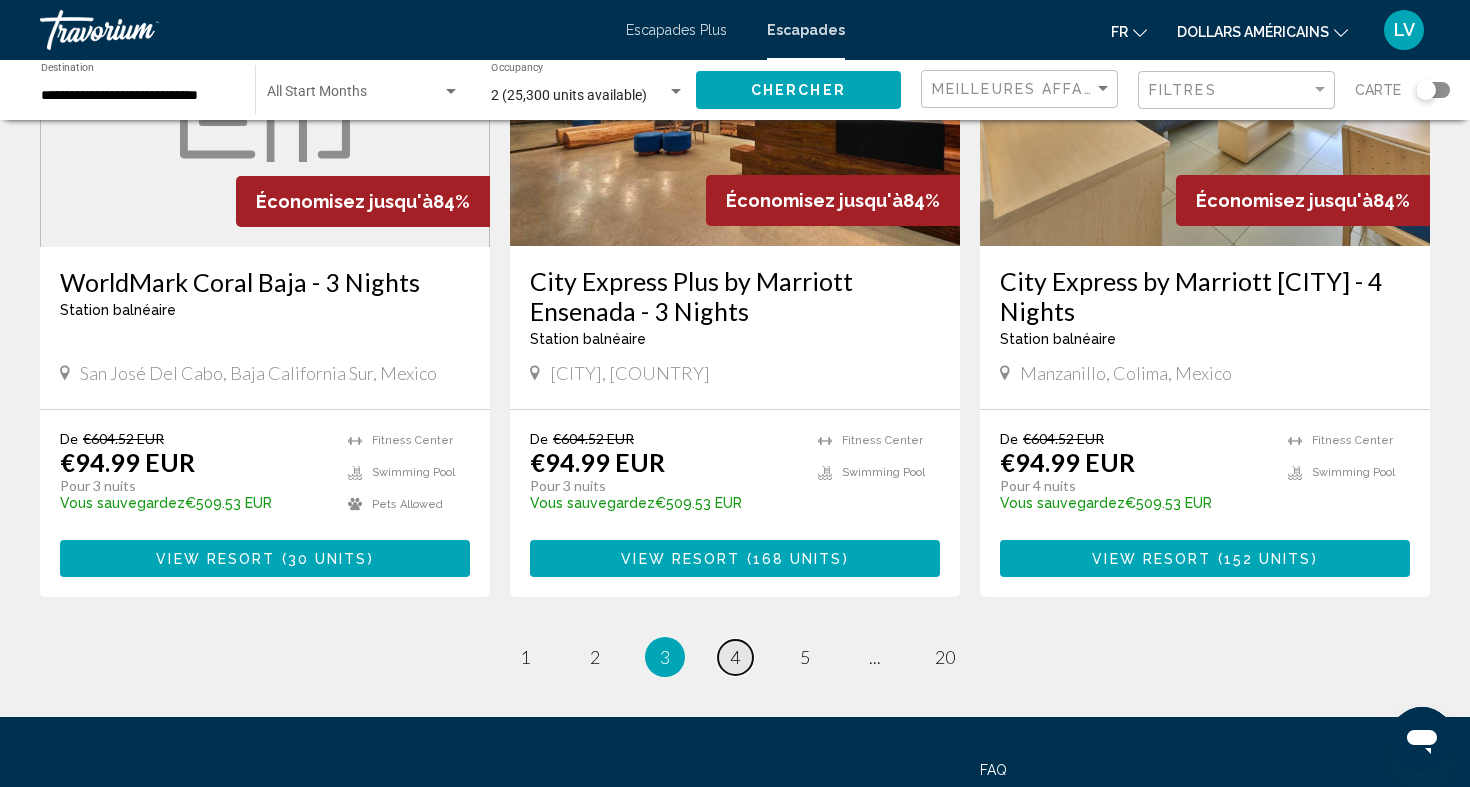 click on "page  4" at bounding box center [735, 657] 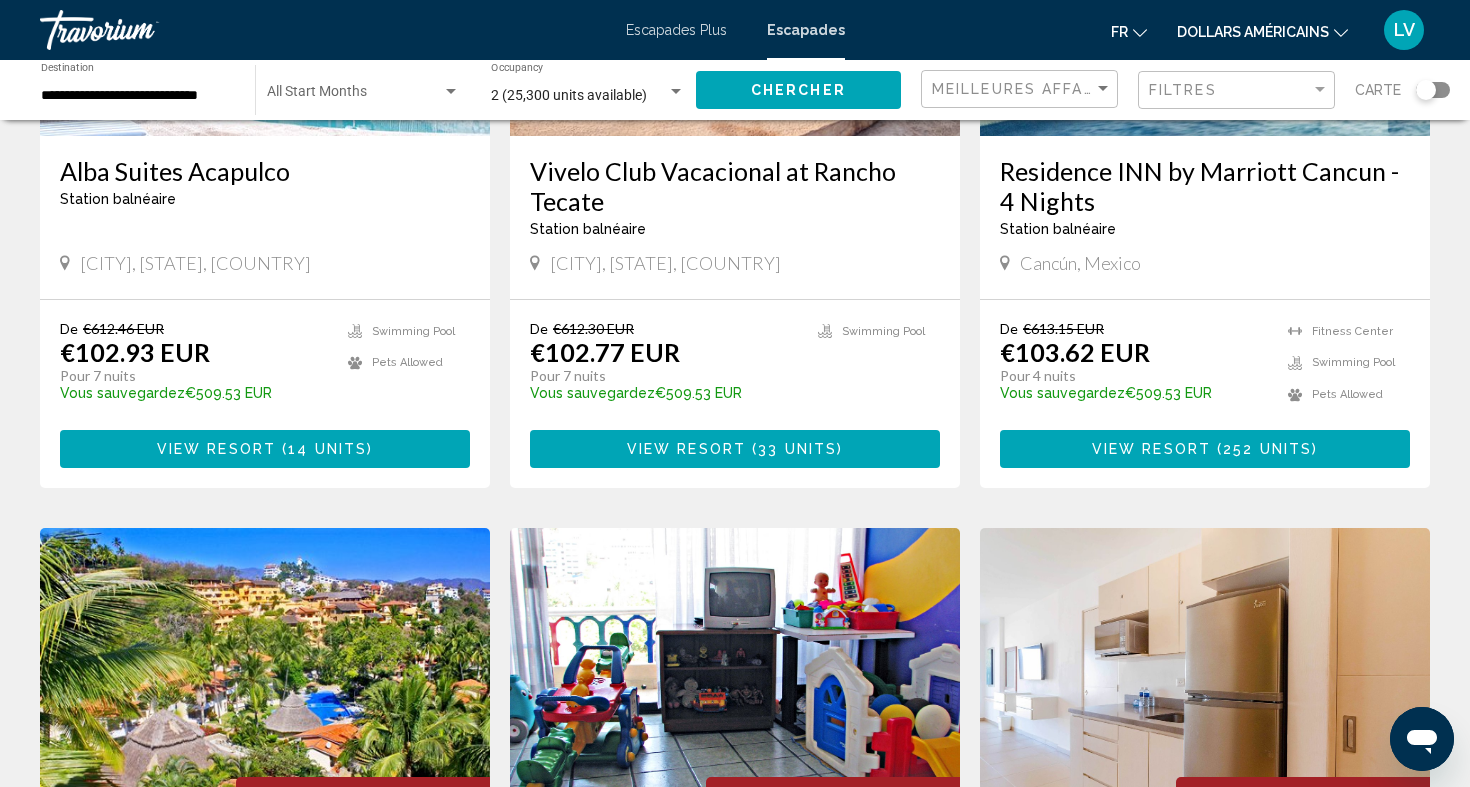 scroll, scrollTop: 1112, scrollLeft: 0, axis: vertical 